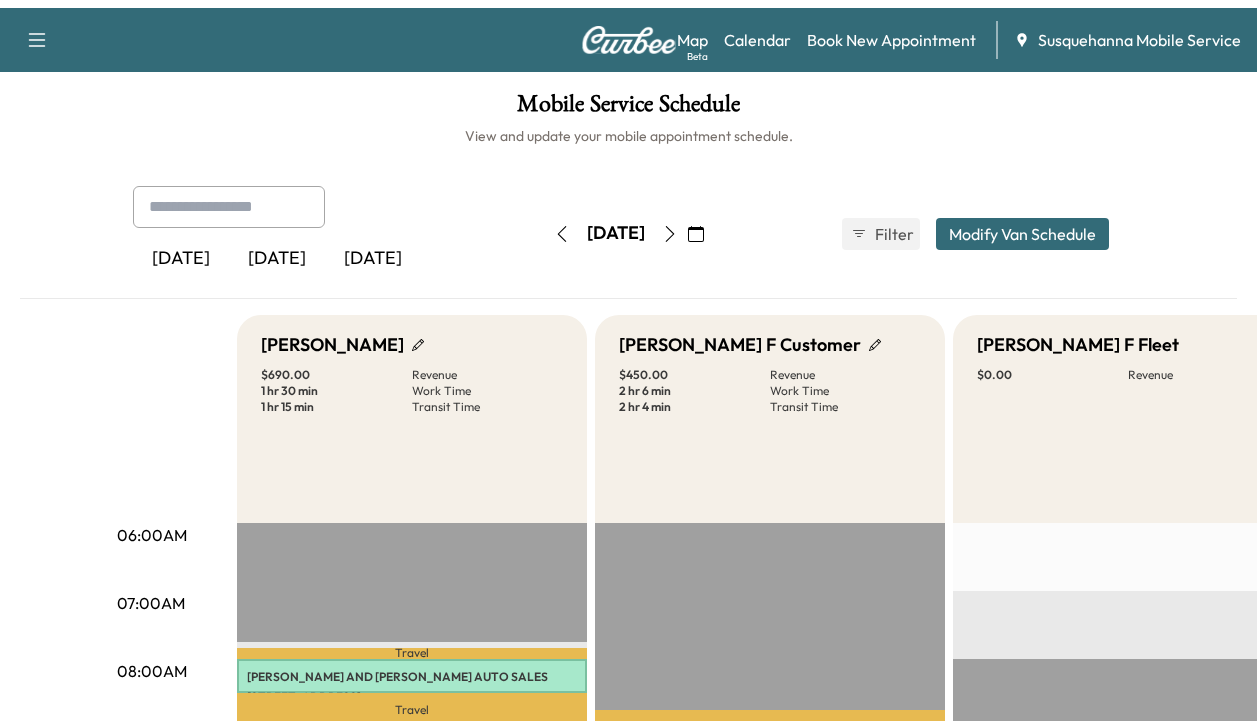 scroll, scrollTop: 0, scrollLeft: 0, axis: both 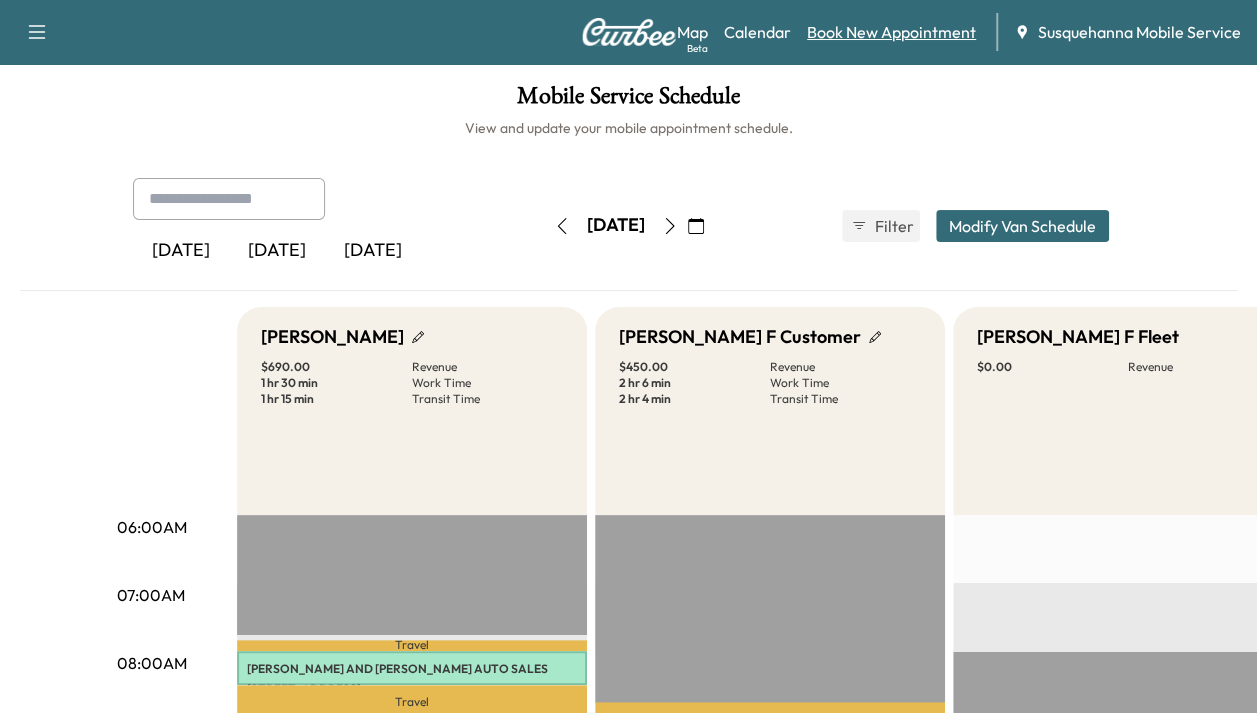 click on "Book New Appointment" at bounding box center (891, 32) 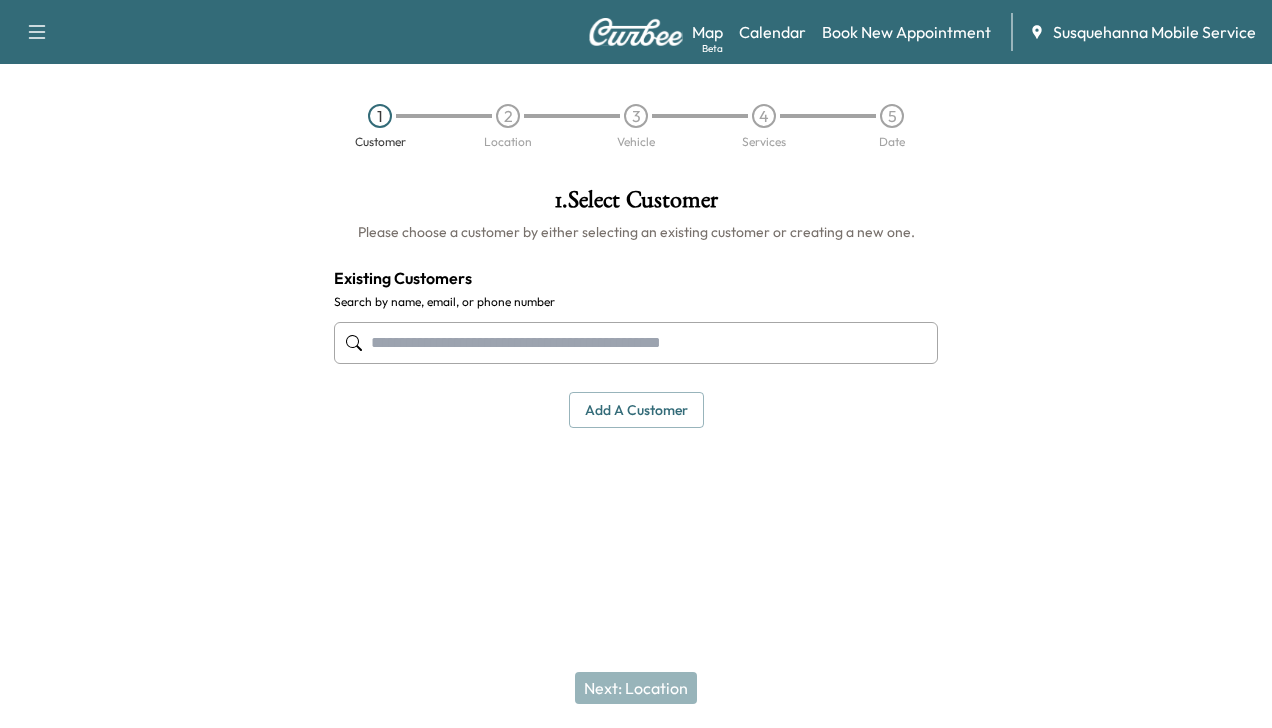 click at bounding box center [636, 343] 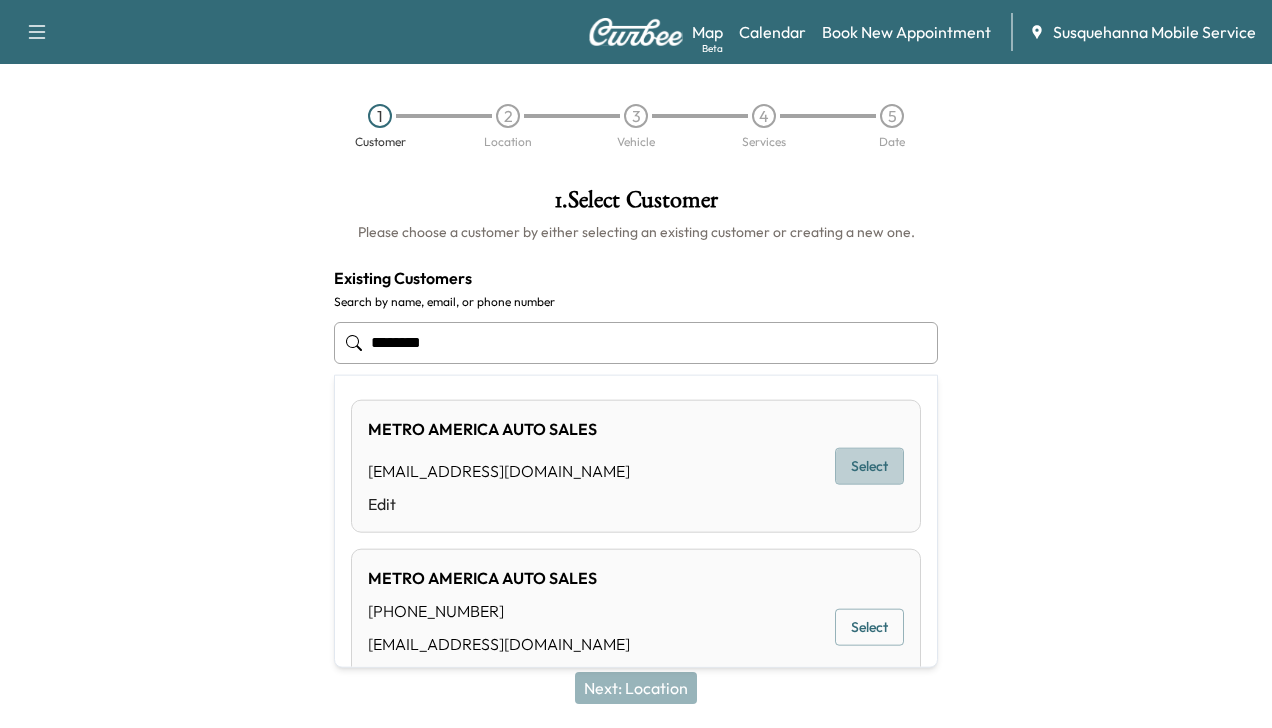 click on "Select" at bounding box center [869, 466] 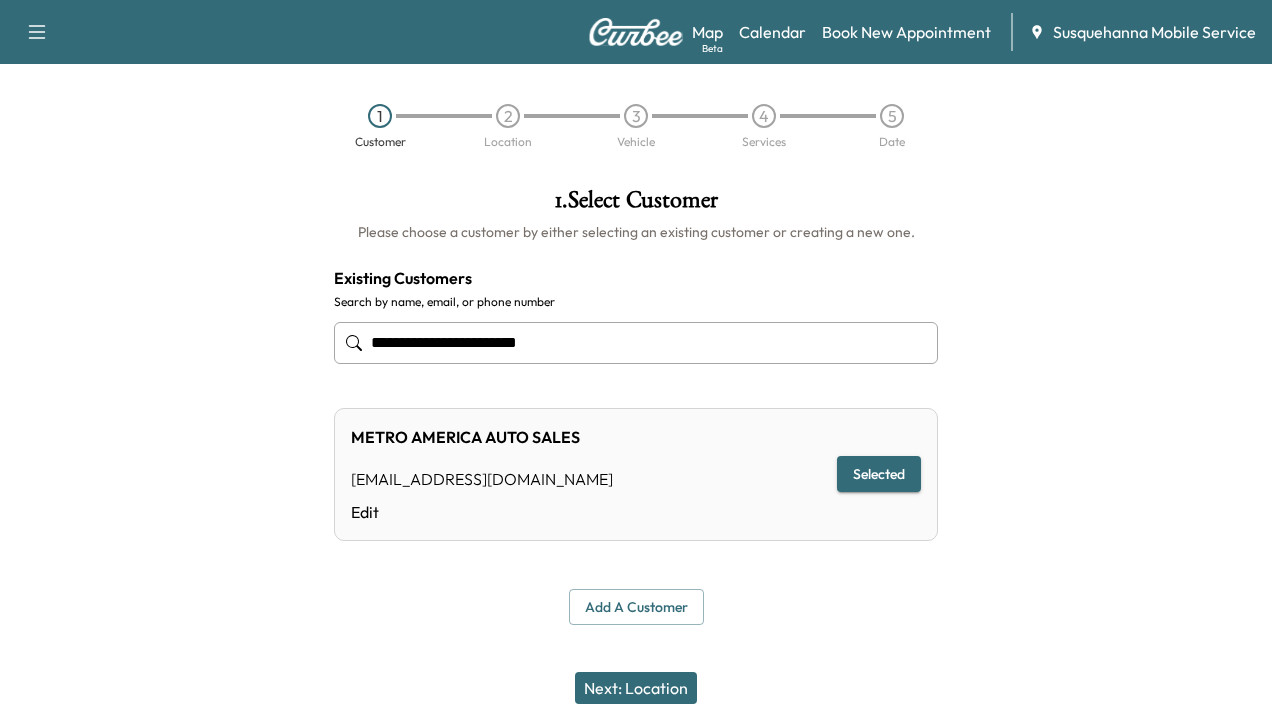 type on "**********" 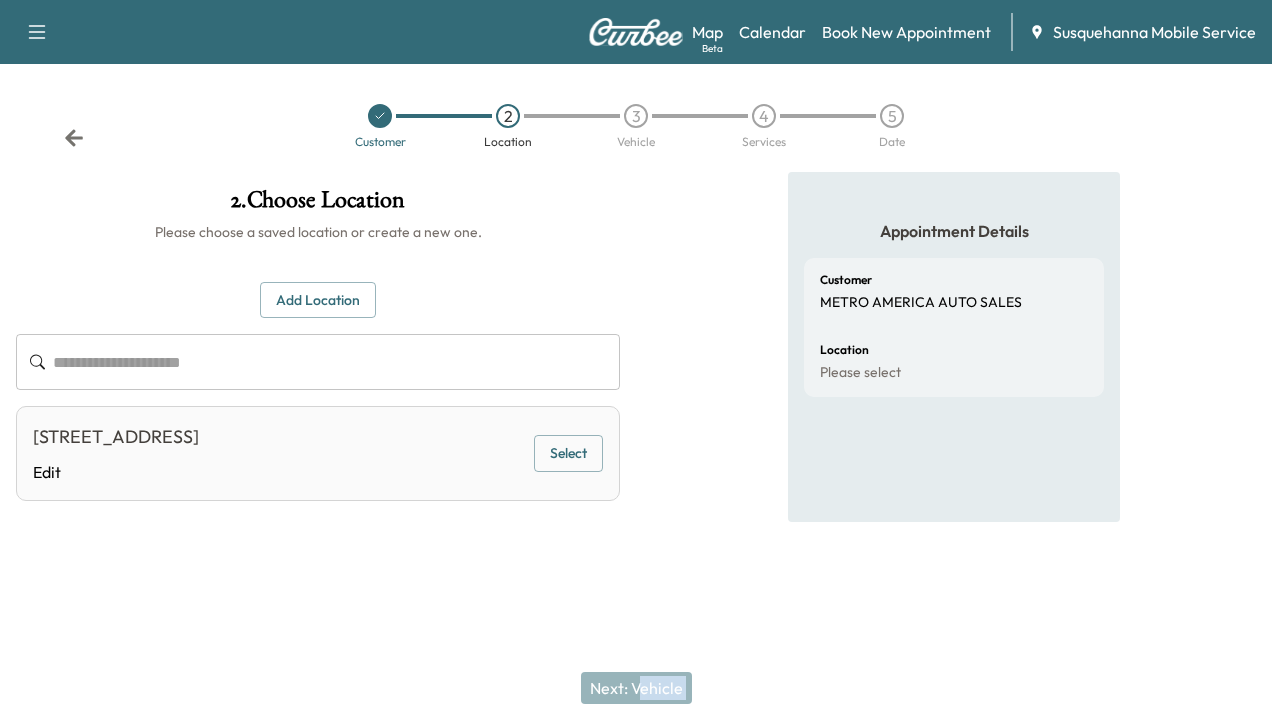 drag, startPoint x: 642, startPoint y: 693, endPoint x: 648, endPoint y: 465, distance: 228.07893 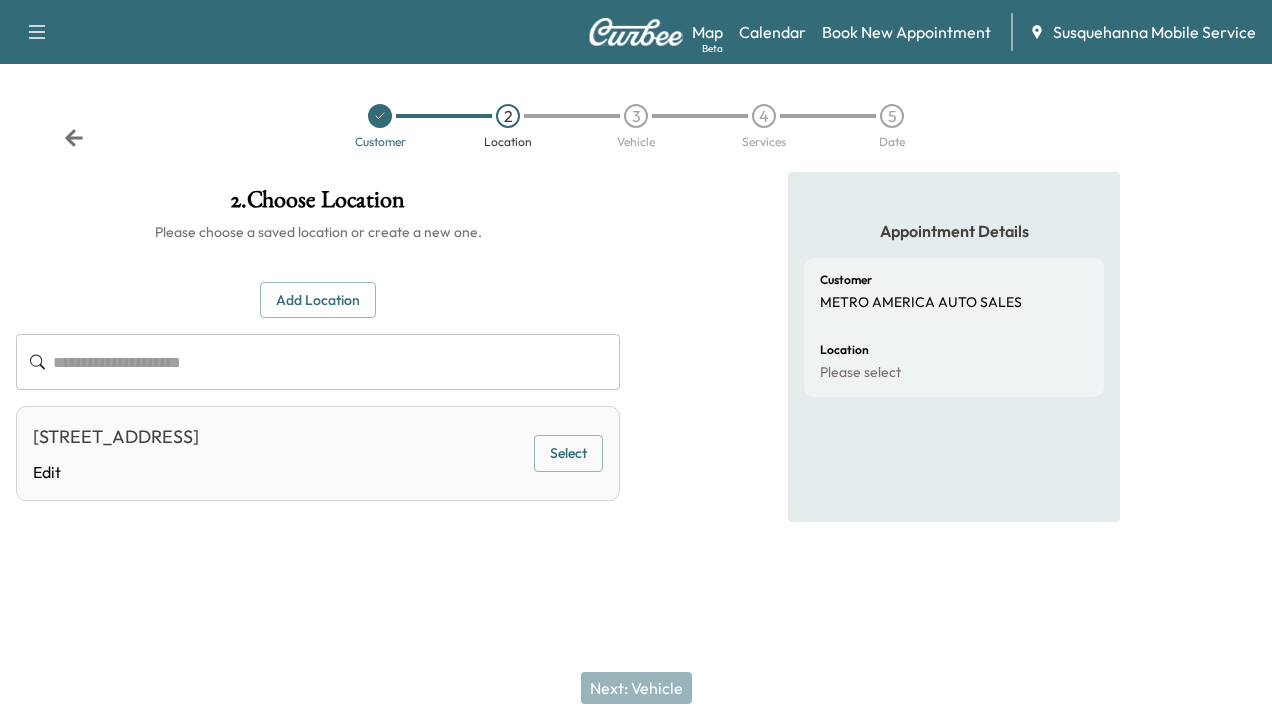 click 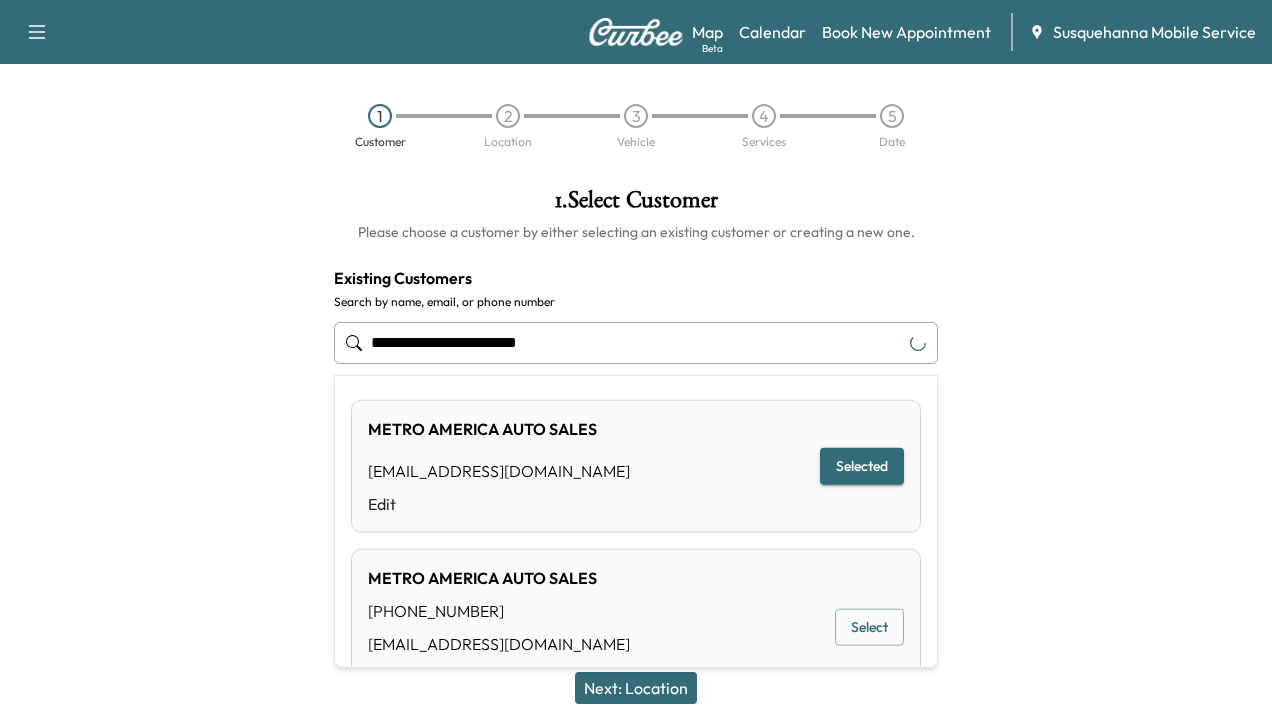 click on "**********" at bounding box center (636, 343) 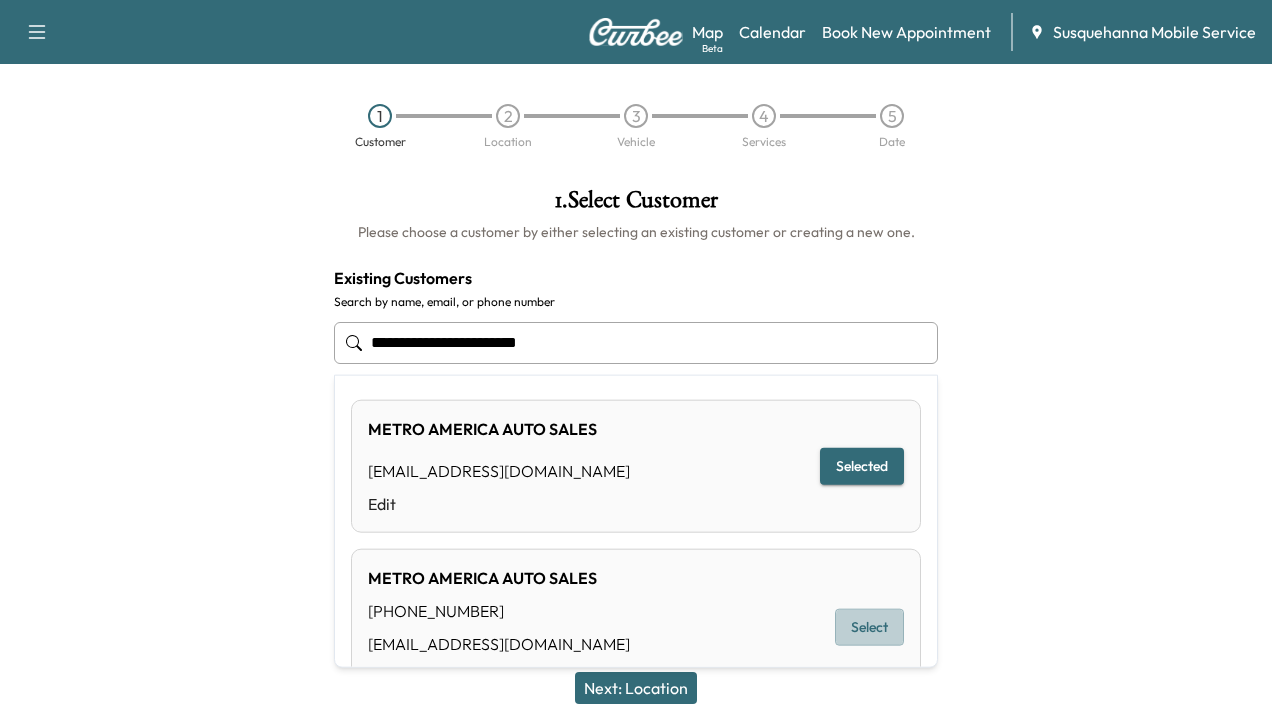 click on "Select" at bounding box center (869, 627) 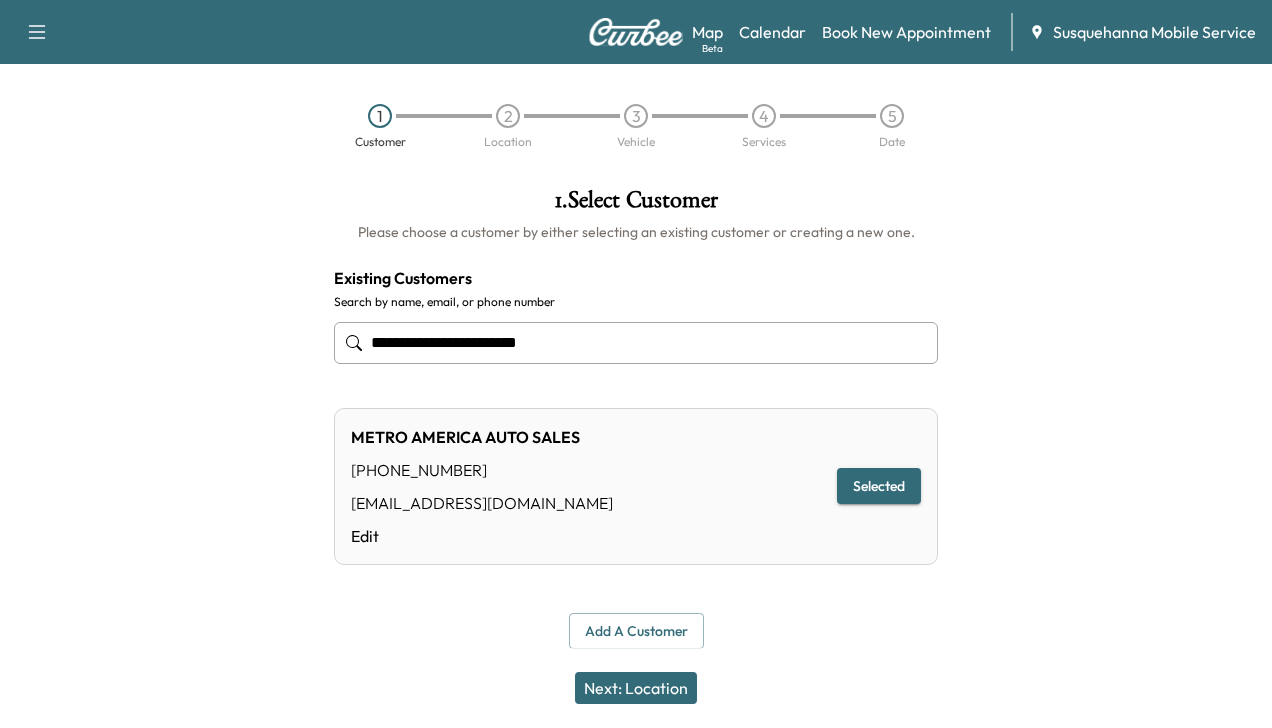 click on "Next: Location" at bounding box center [636, 688] 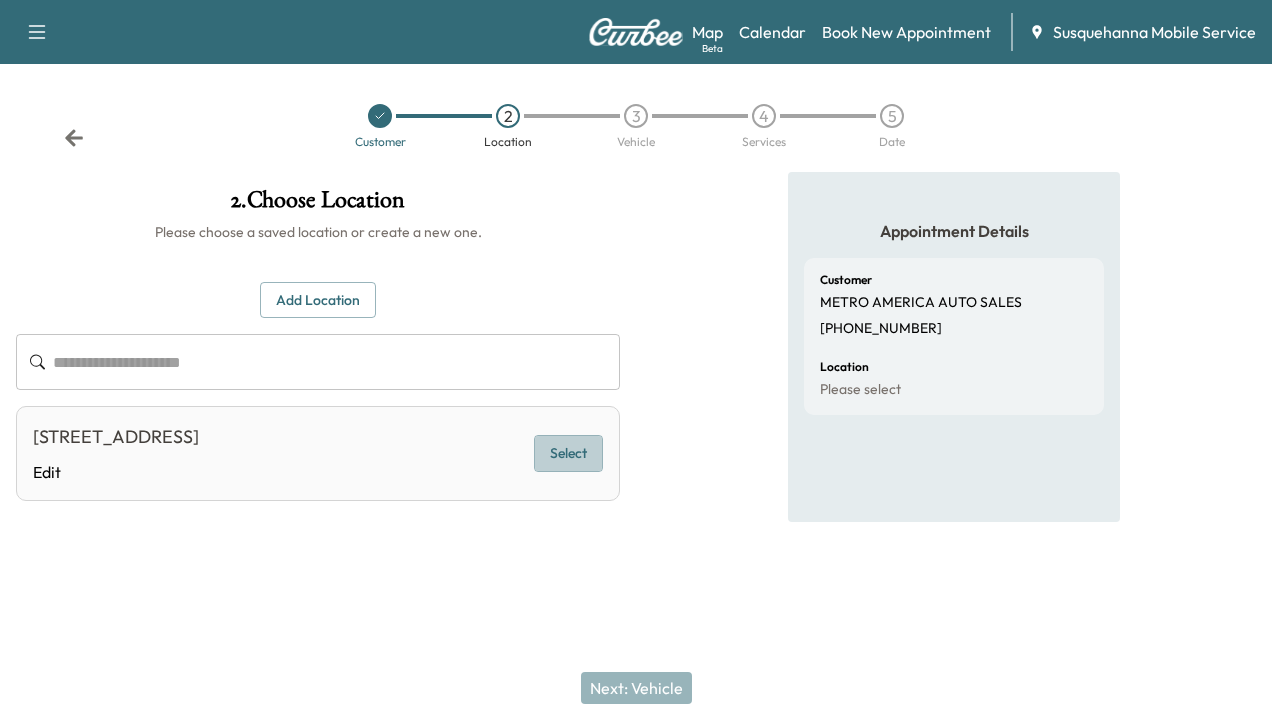 click on "Select" at bounding box center [568, 453] 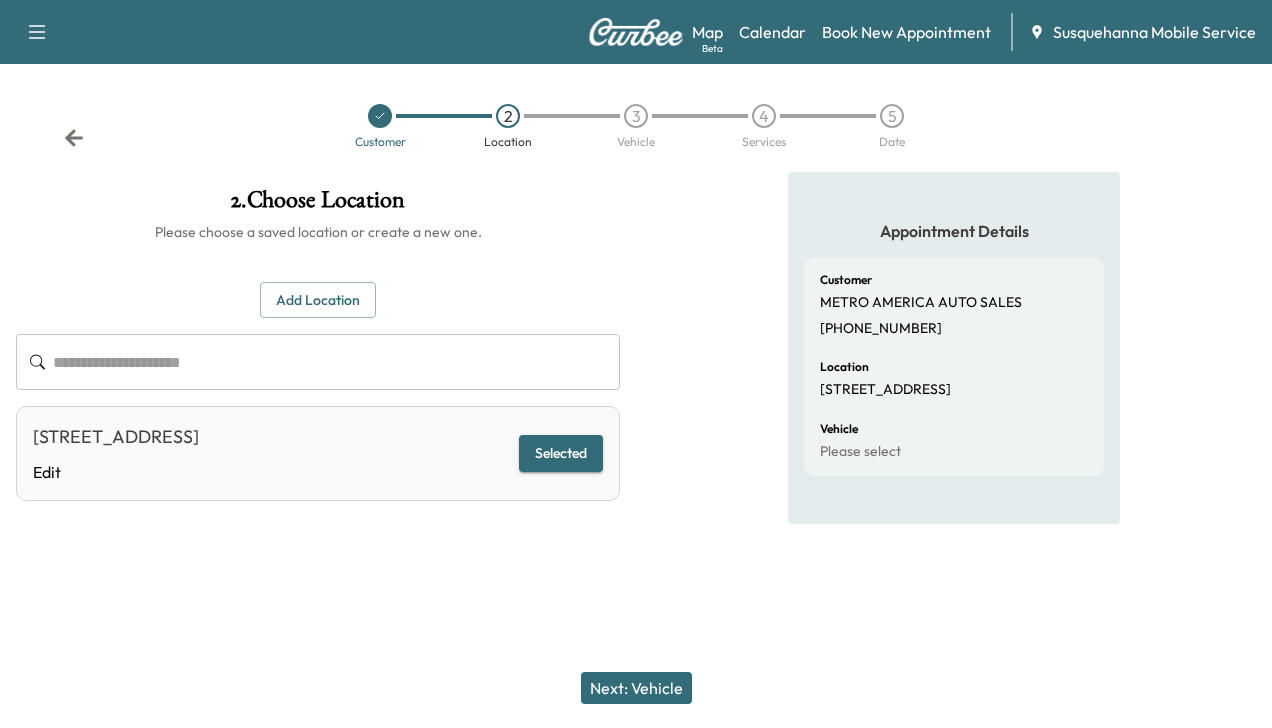 click on "Next: Vehicle" at bounding box center [636, 688] 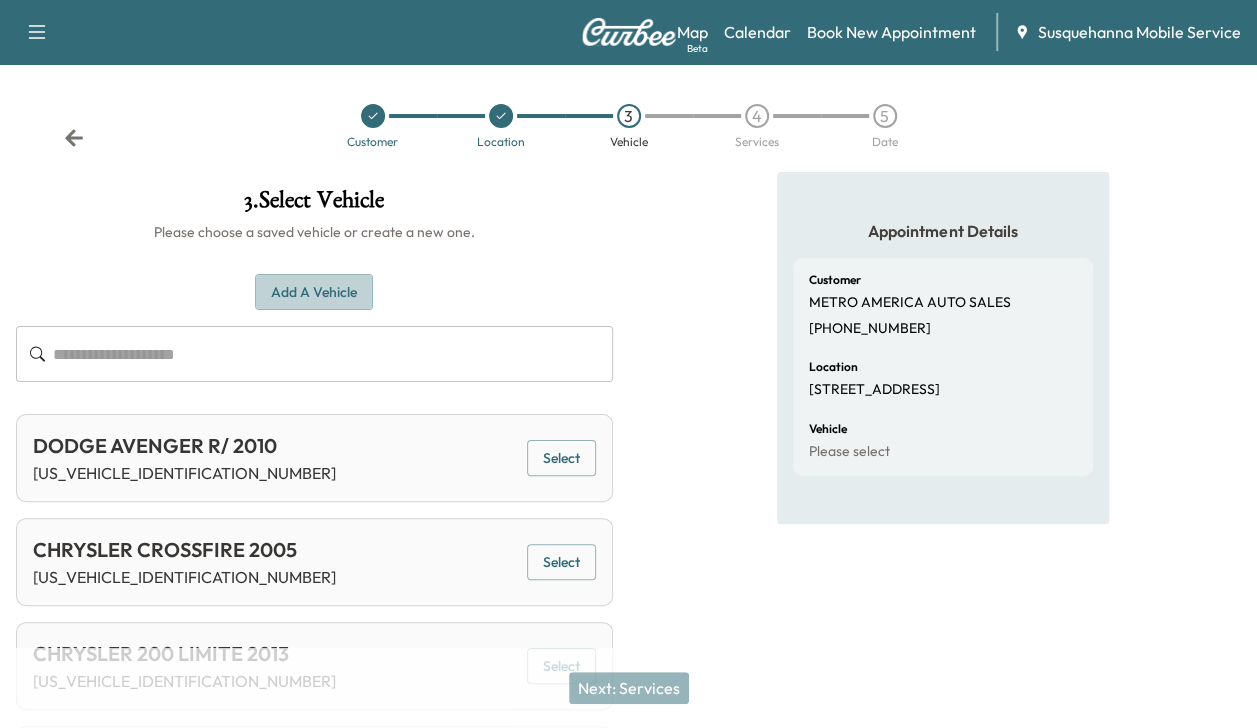 click on "Add a Vehicle" at bounding box center (314, 292) 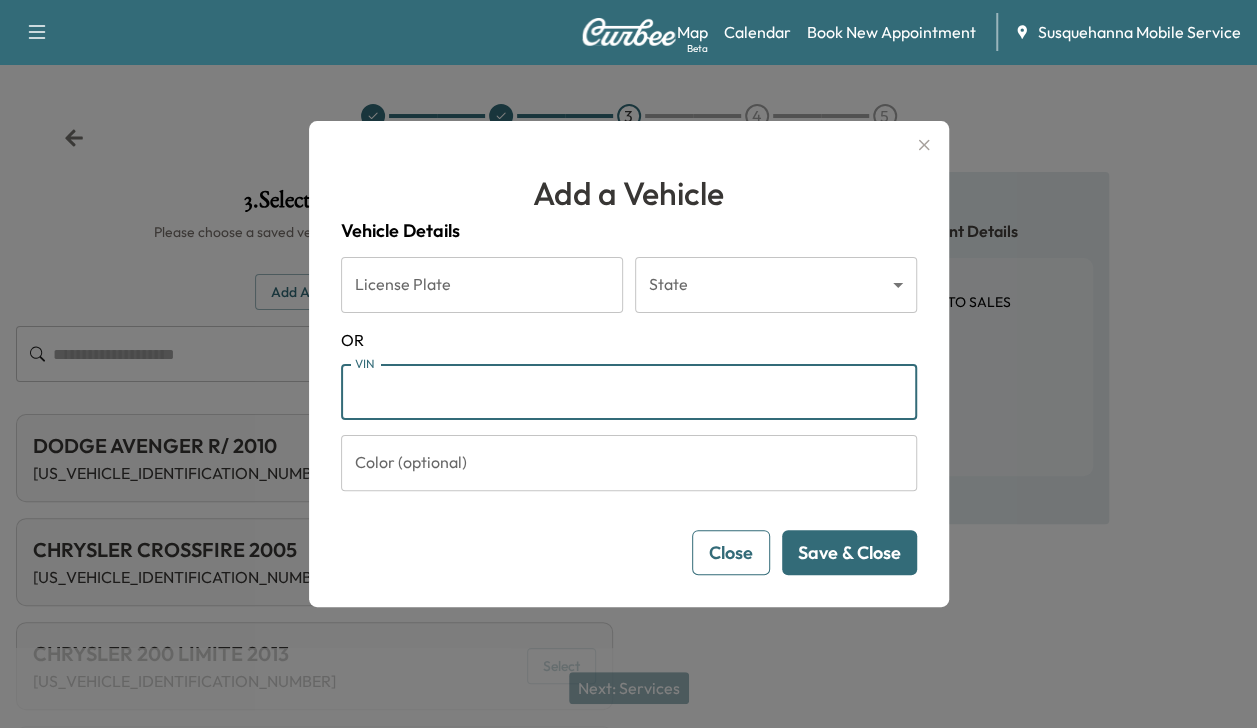 click on "VIN" at bounding box center [629, 392] 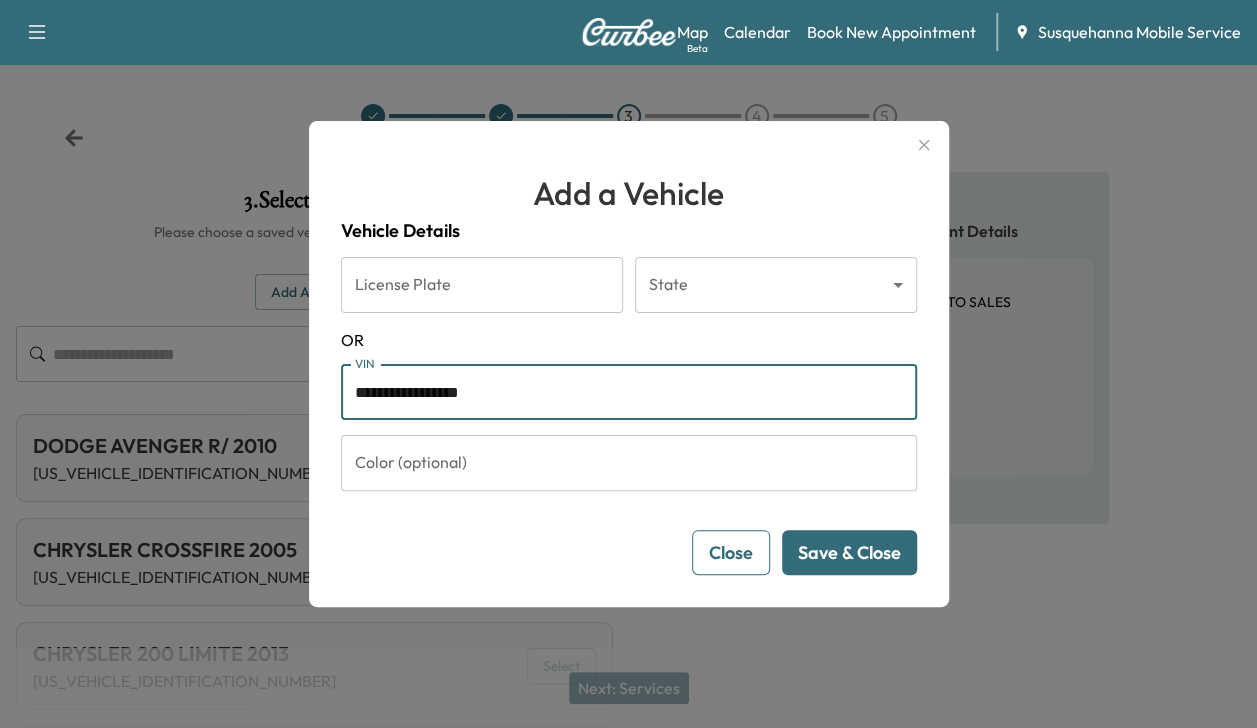 type on "**********" 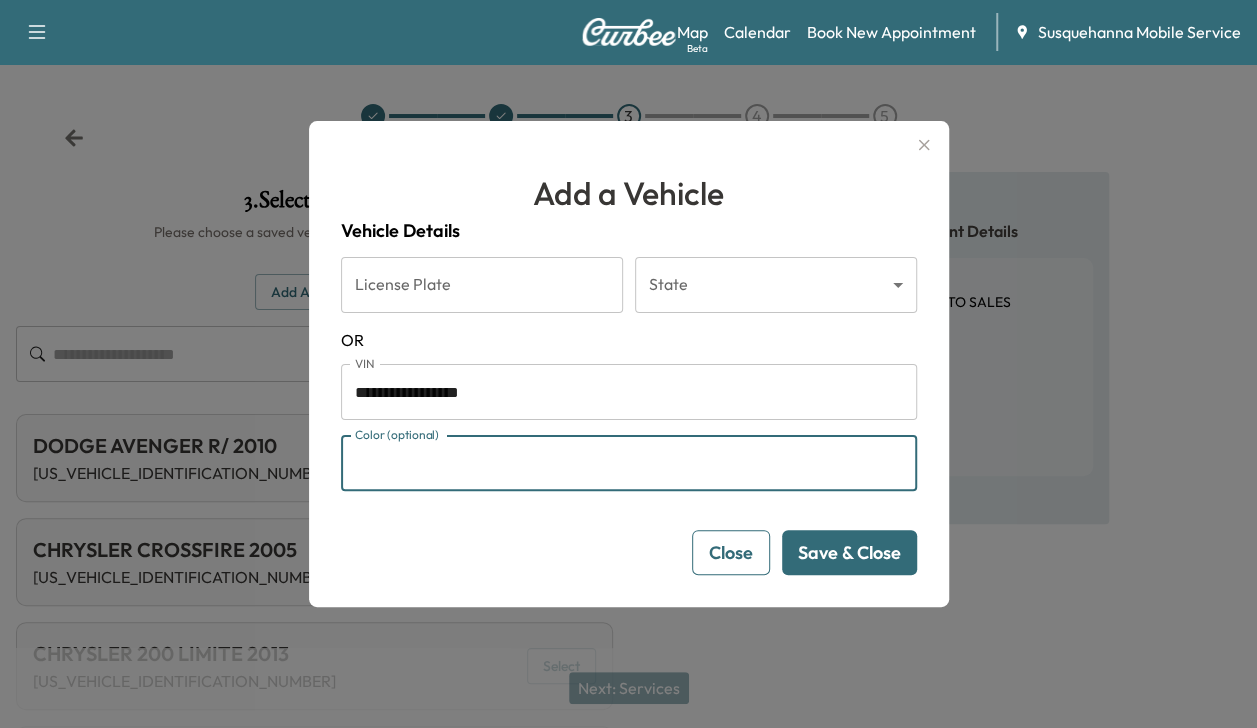type on "*****" 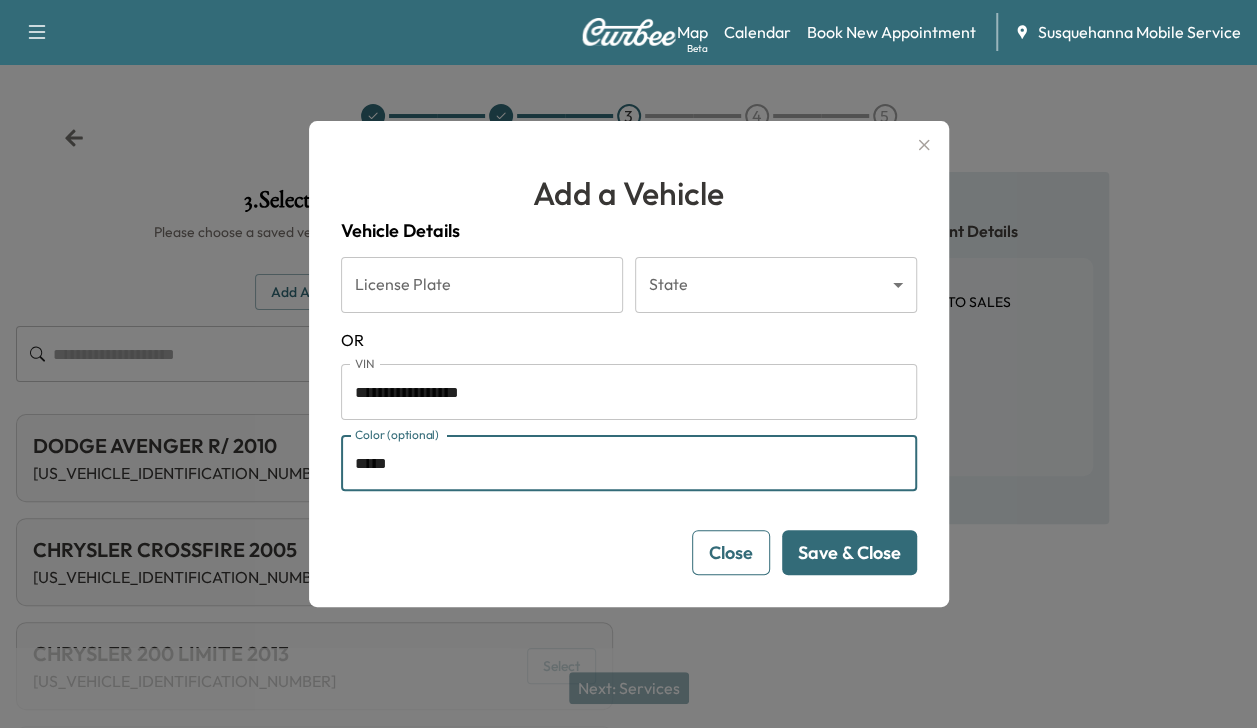 click on "Save & Close" at bounding box center [849, 552] 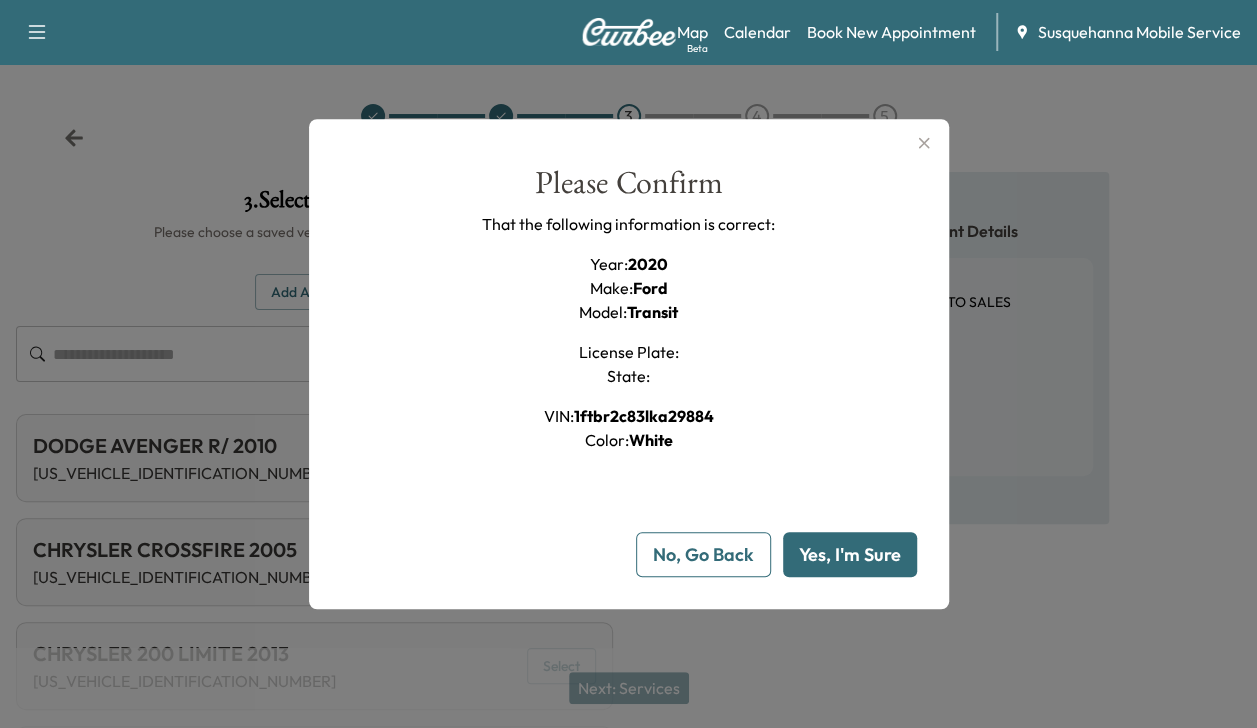 click on "Yes, I'm Sure" at bounding box center (850, 554) 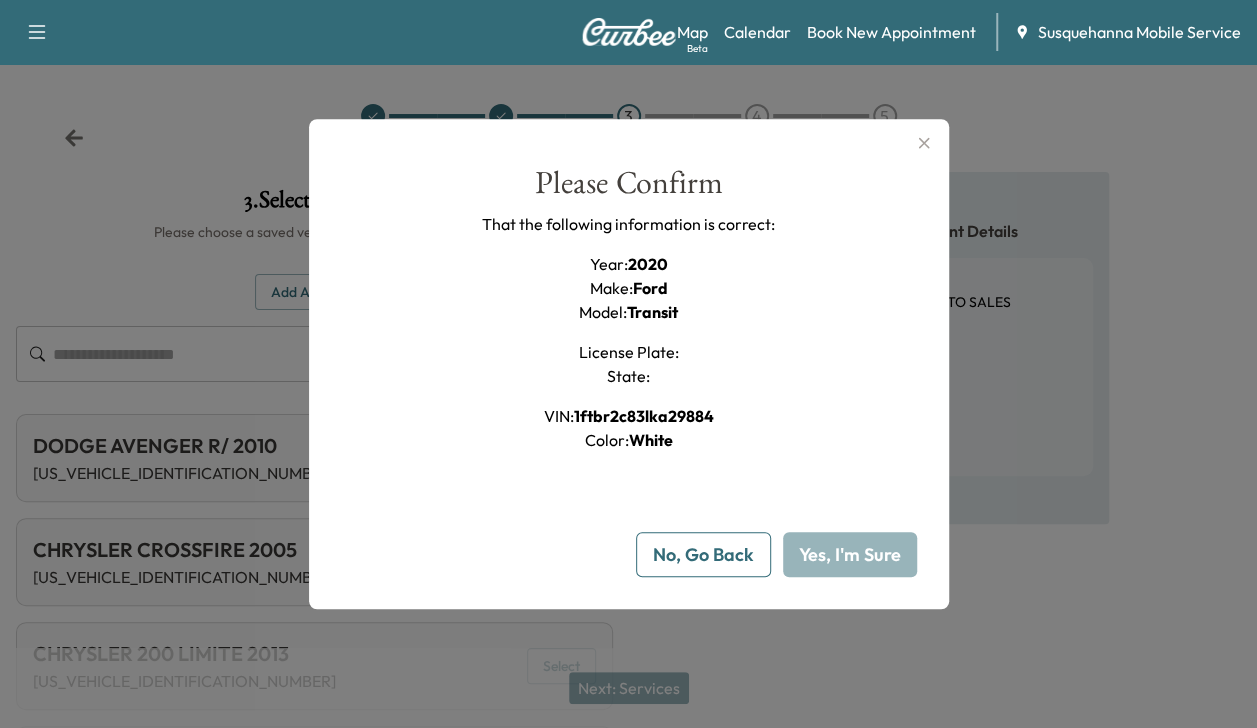 type 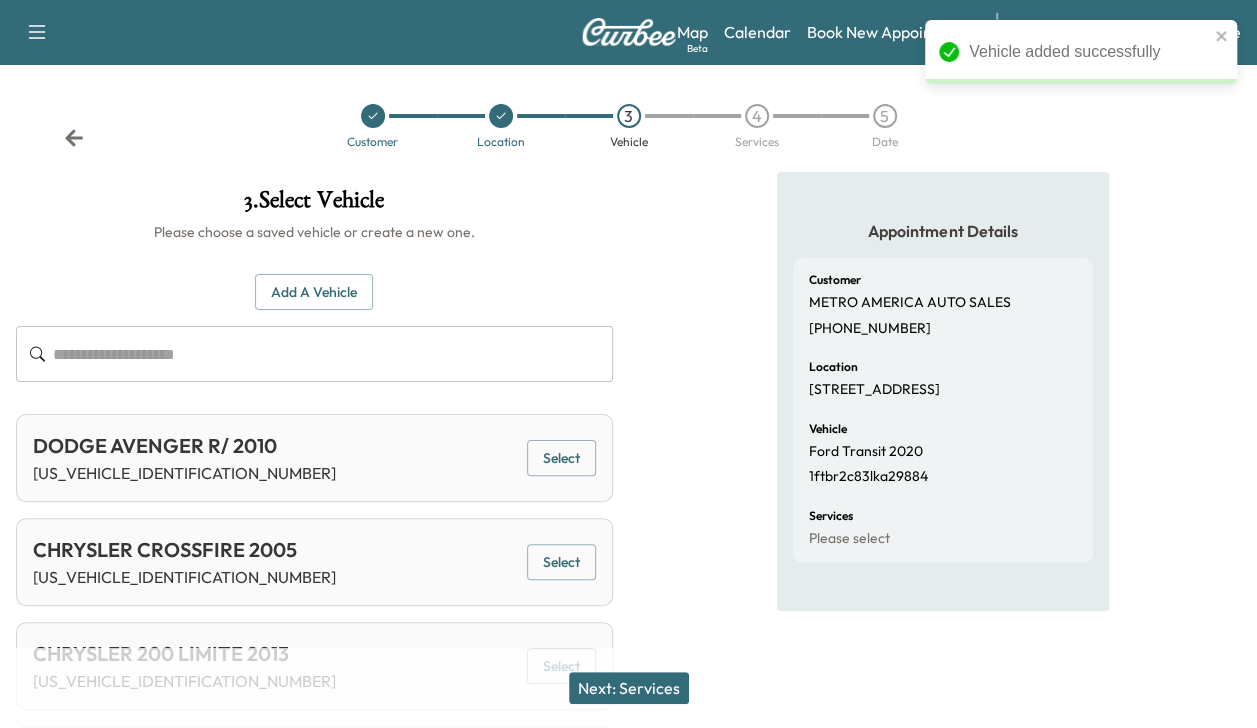 click on "Next: Services" at bounding box center [629, 688] 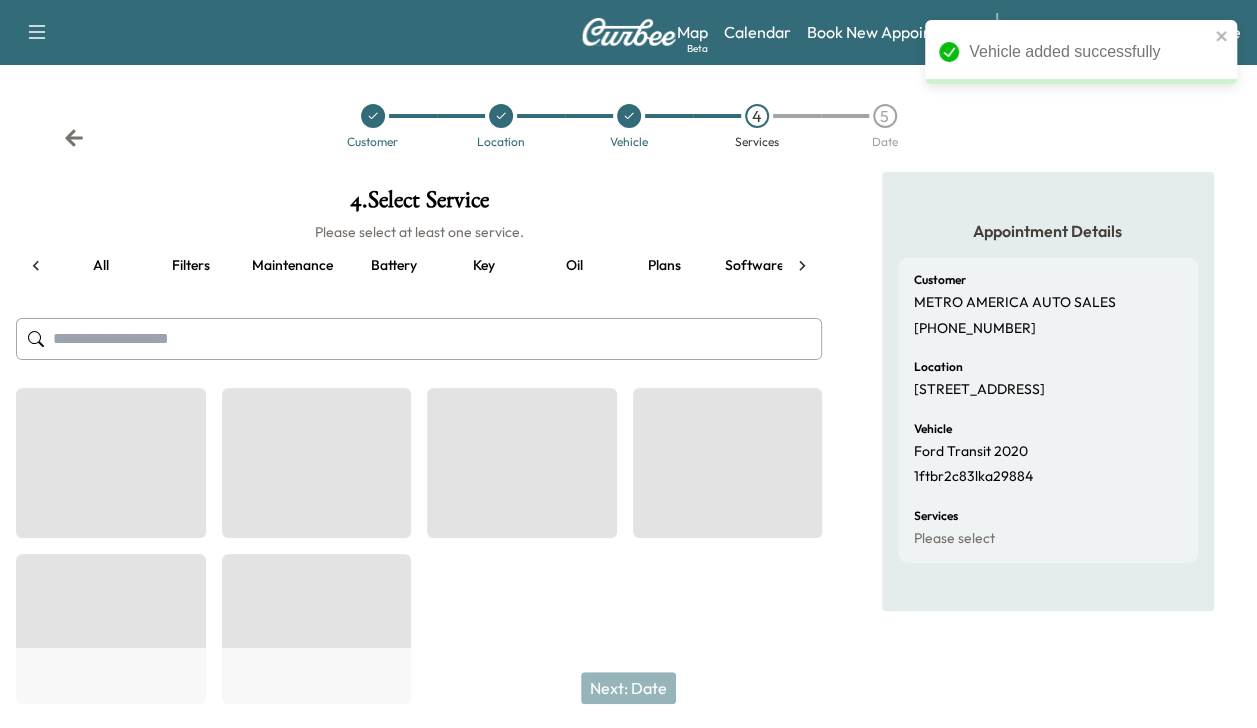 scroll, scrollTop: 0, scrollLeft: 76, axis: horizontal 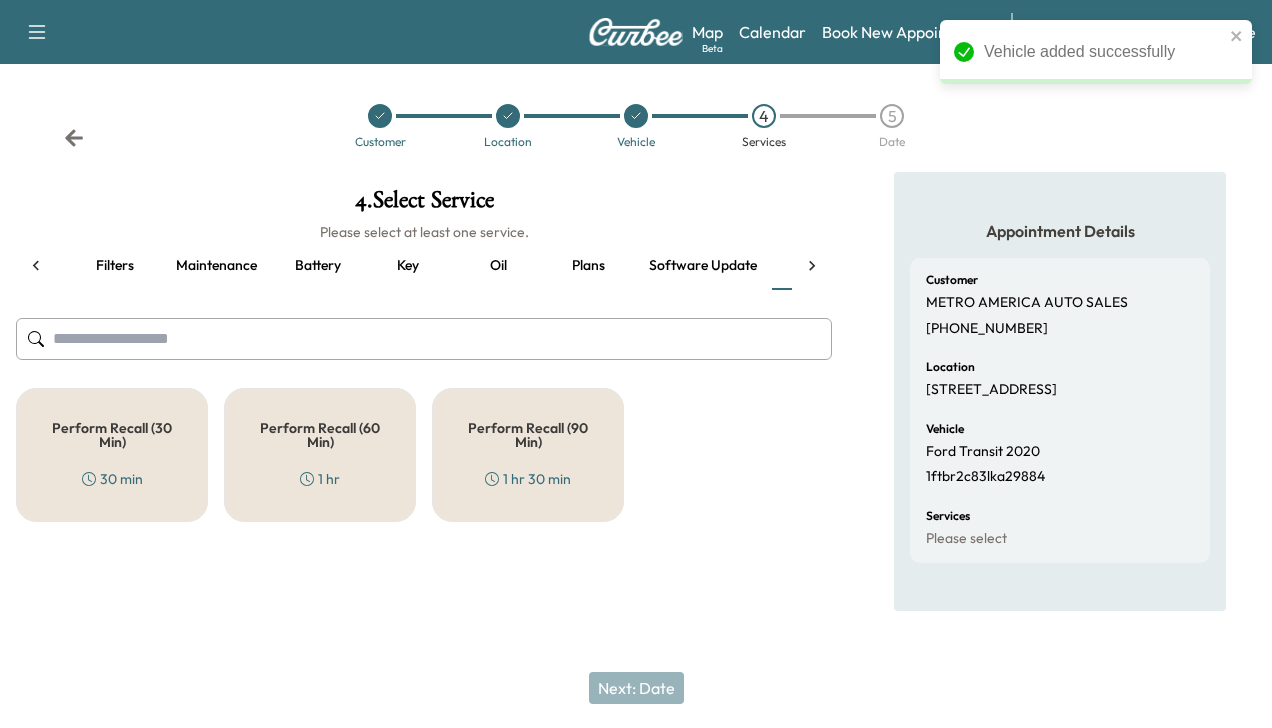 click on "Perform Recall (30 Min)" at bounding box center (112, 435) 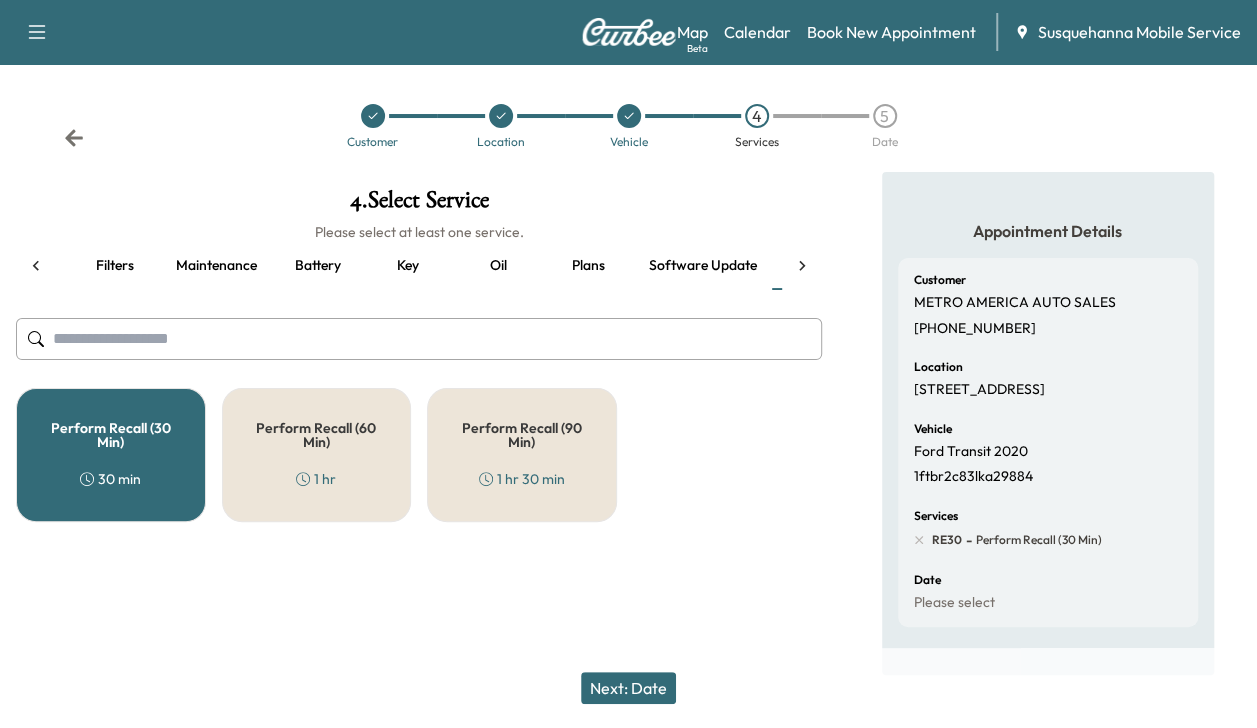 click 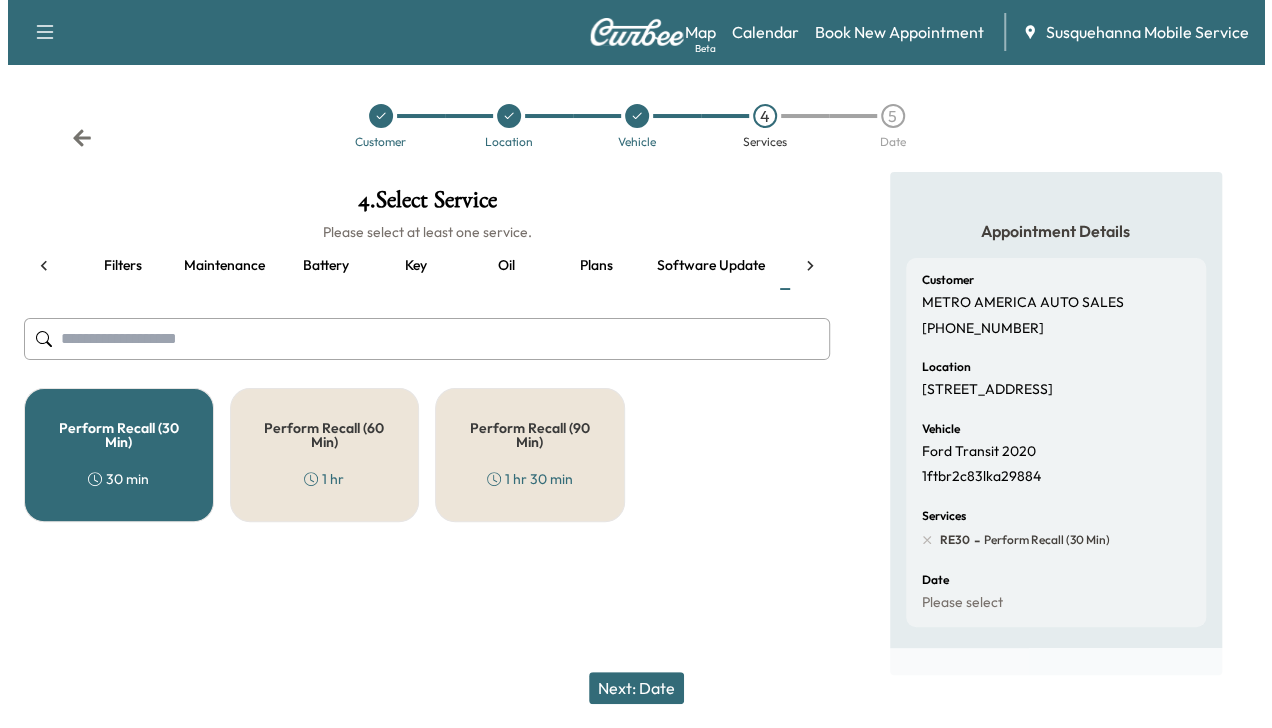 scroll, scrollTop: 0, scrollLeft: 344, axis: horizontal 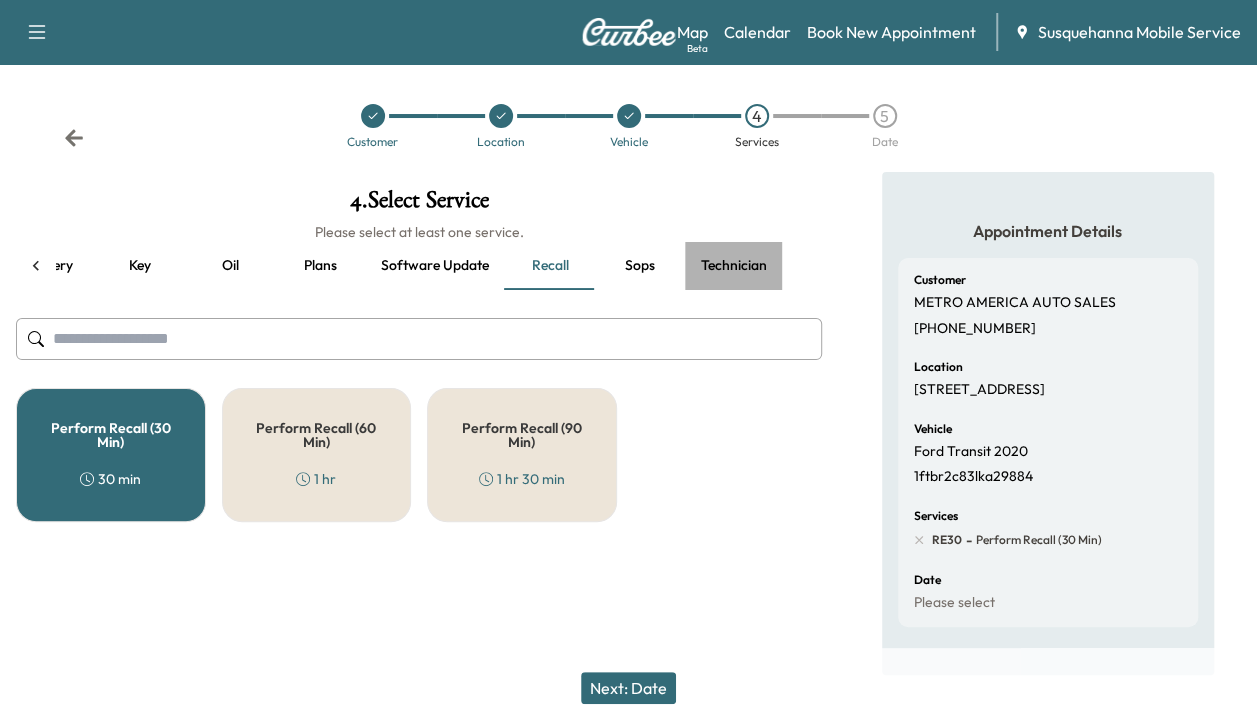 click on "Technician" at bounding box center [734, 266] 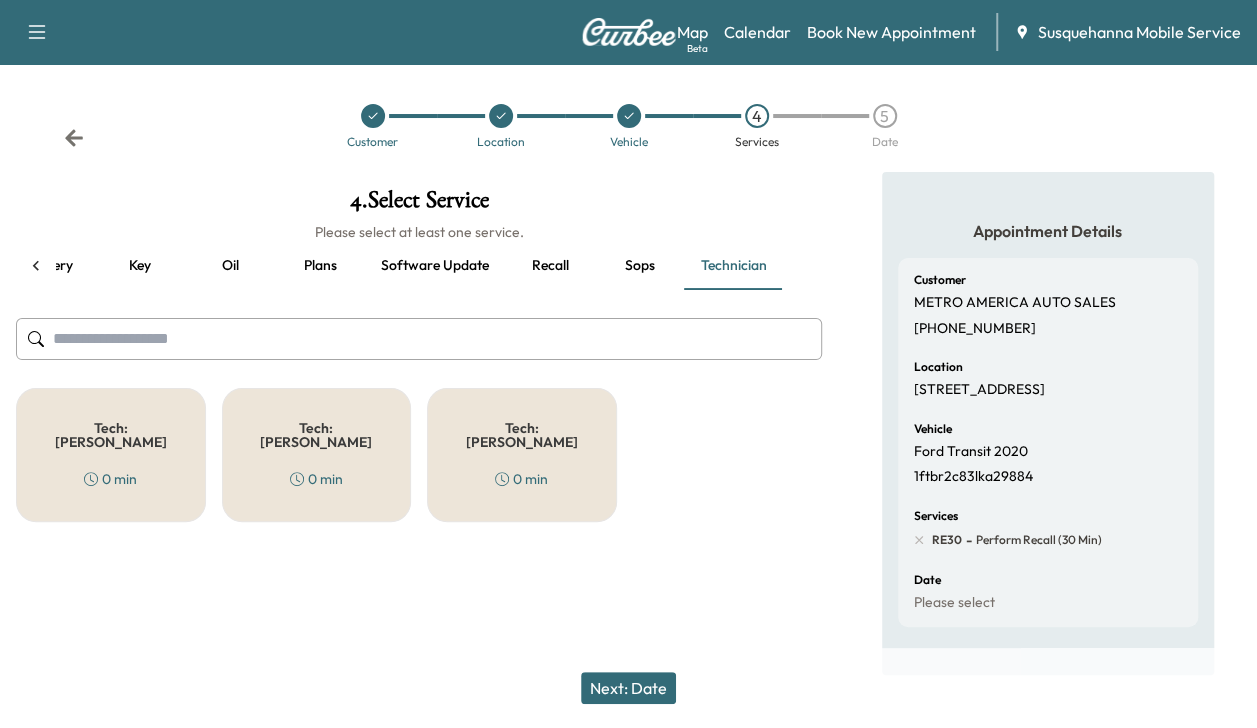 click on "Tech: Colton M 0 min" at bounding box center (111, 455) 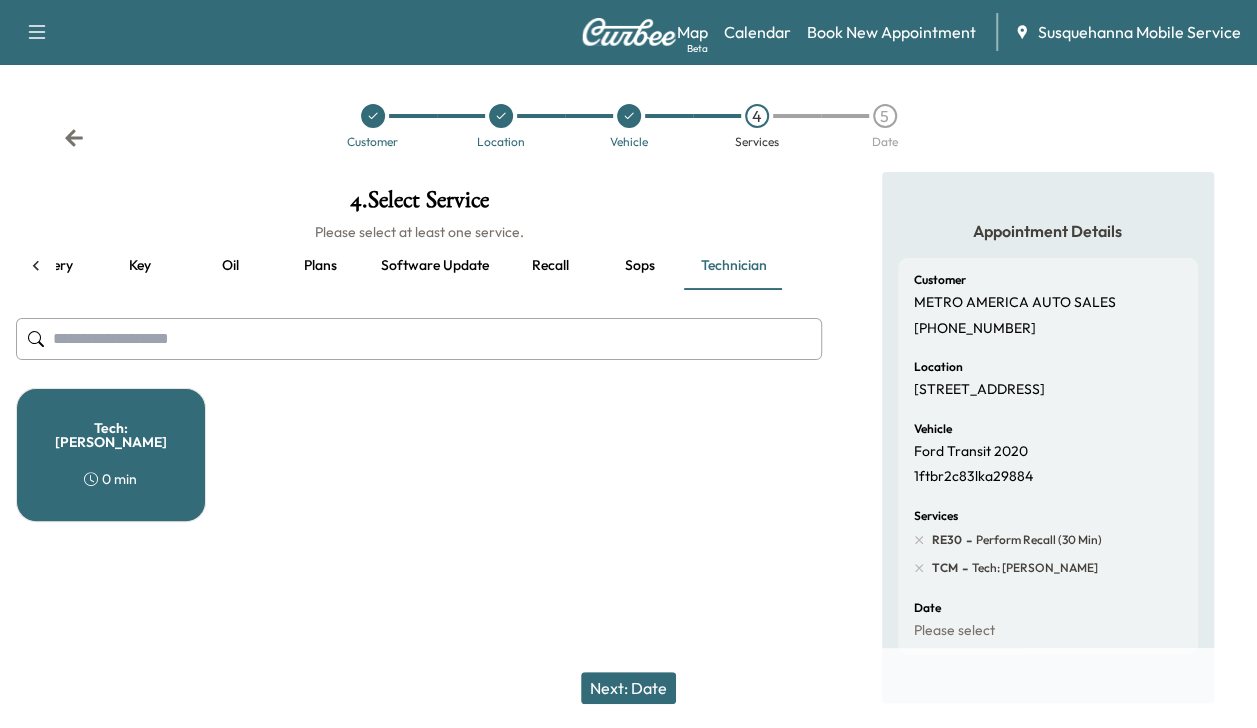 click on "Next: Date" at bounding box center [628, 688] 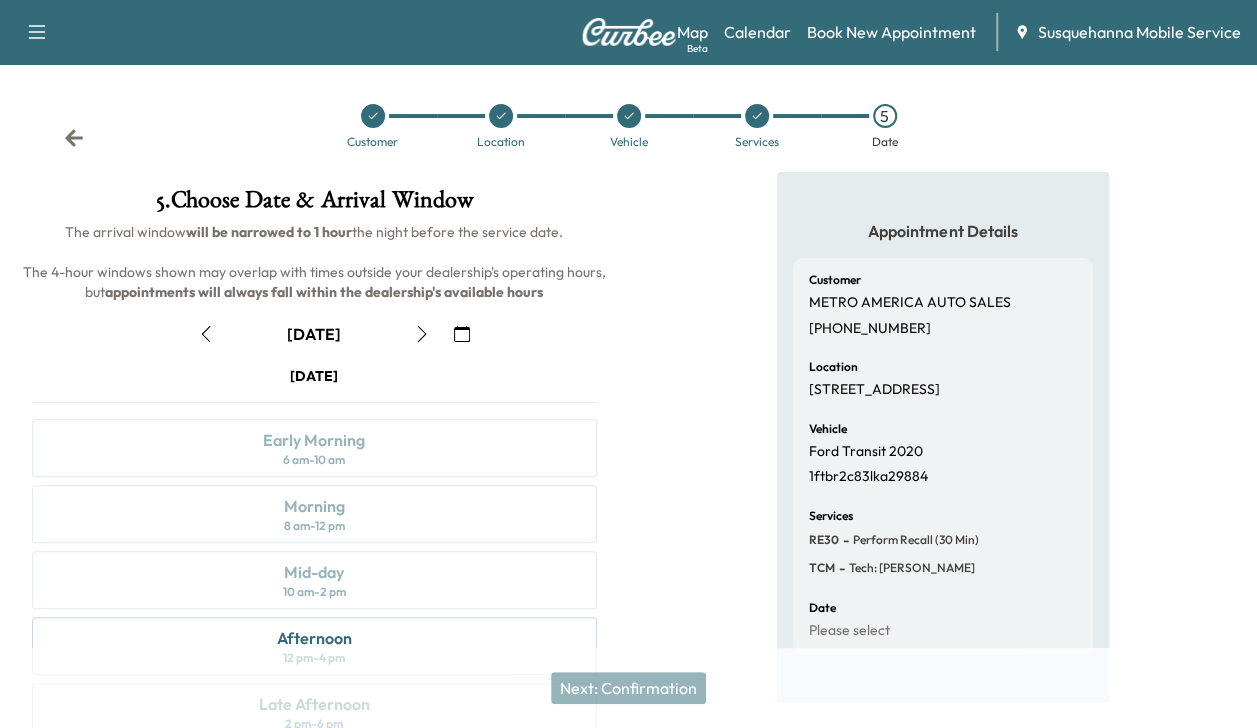 click 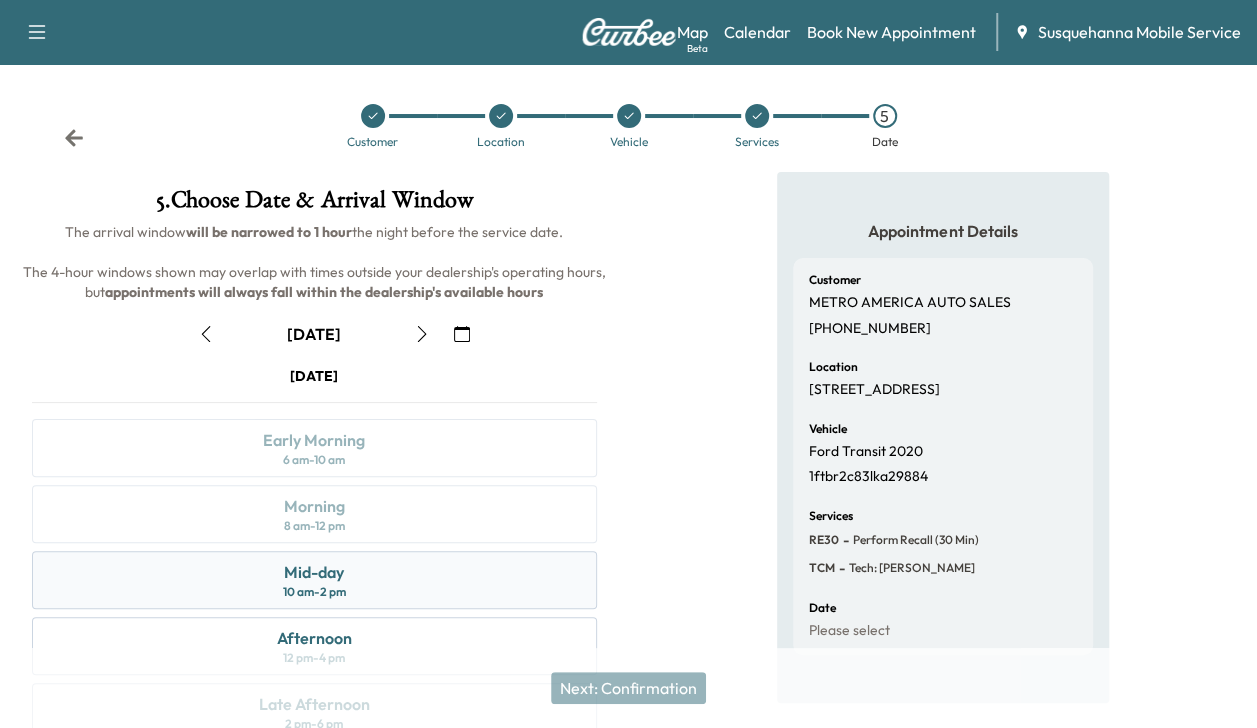 click on "Mid-day 10 am  -  2 pm" at bounding box center [314, 580] 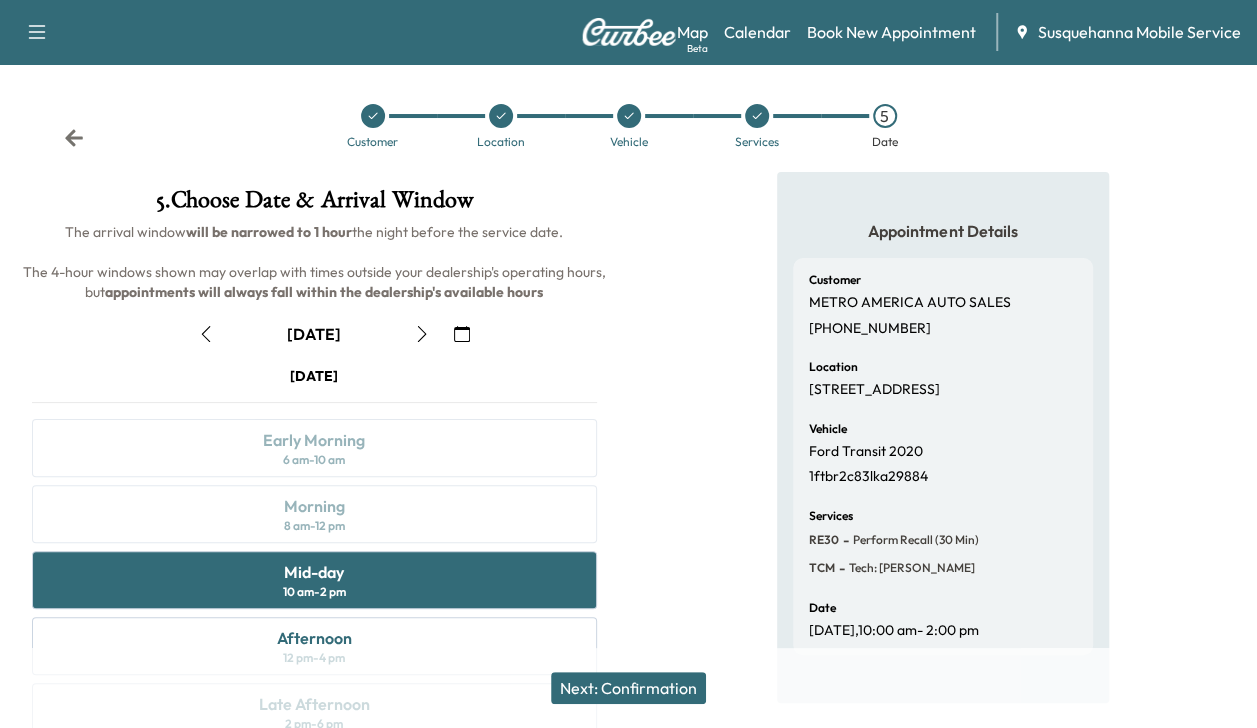 click 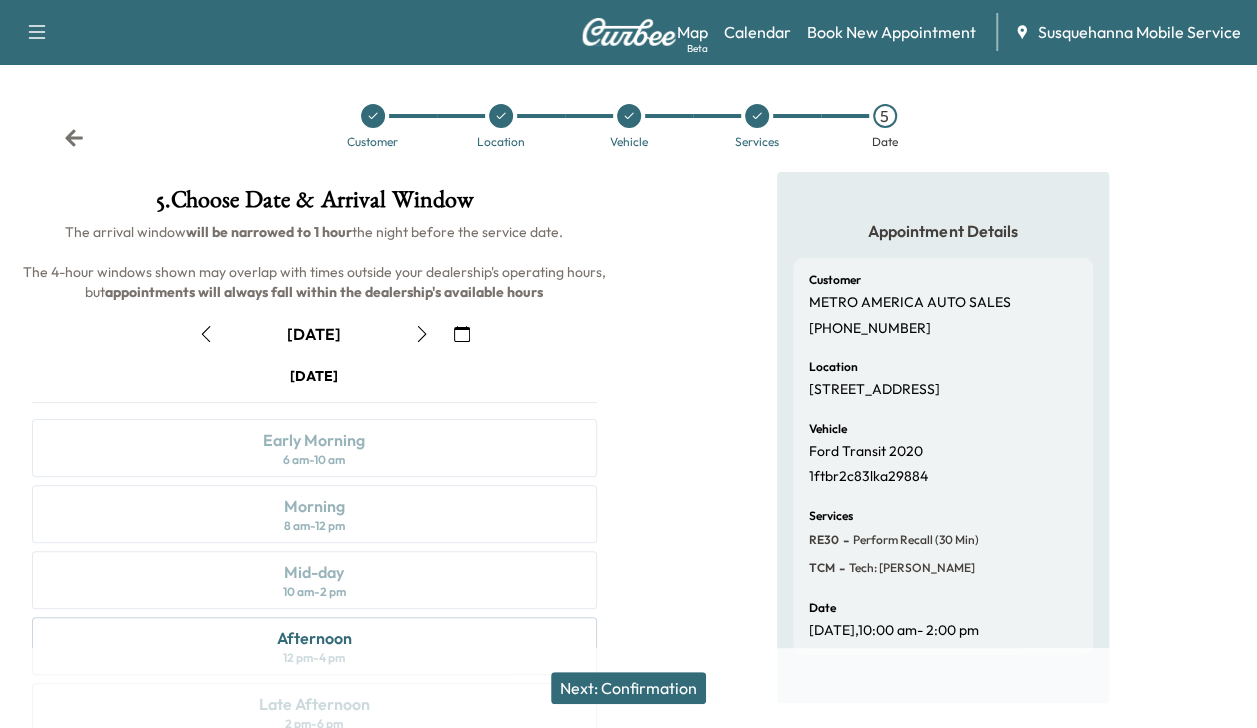 click 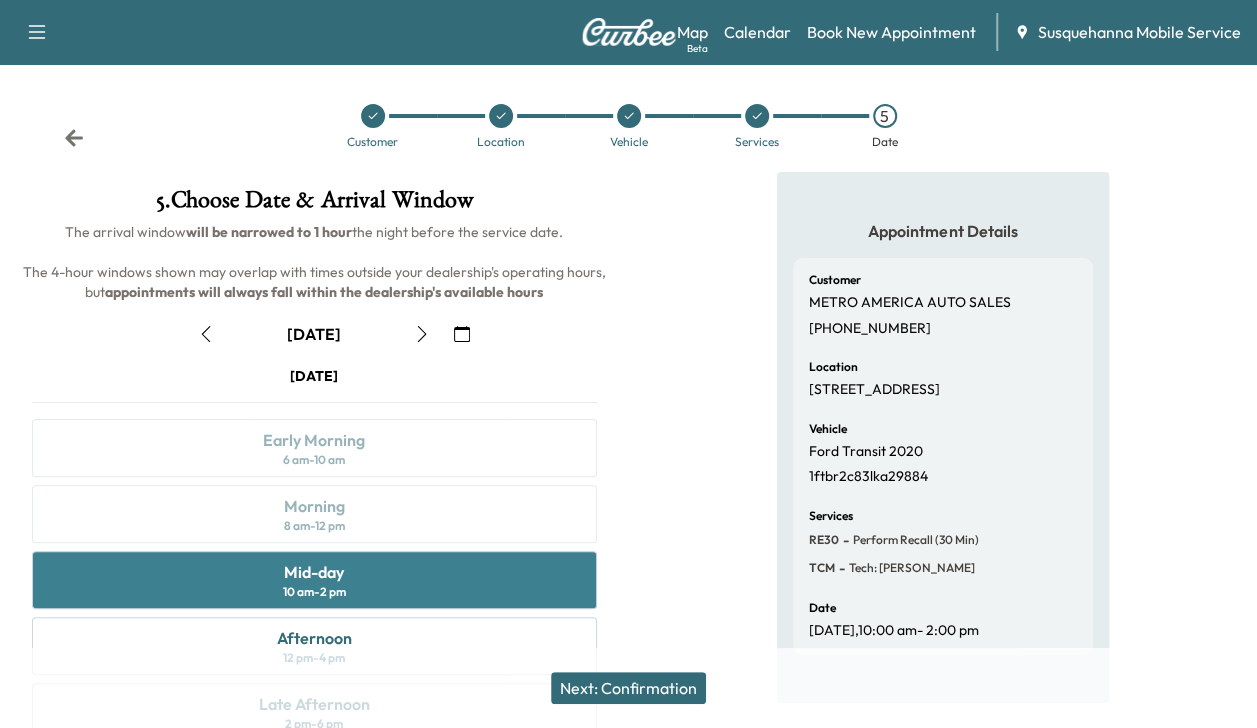 click on "Mid-day 10 am  -  2 pm" at bounding box center (314, 580) 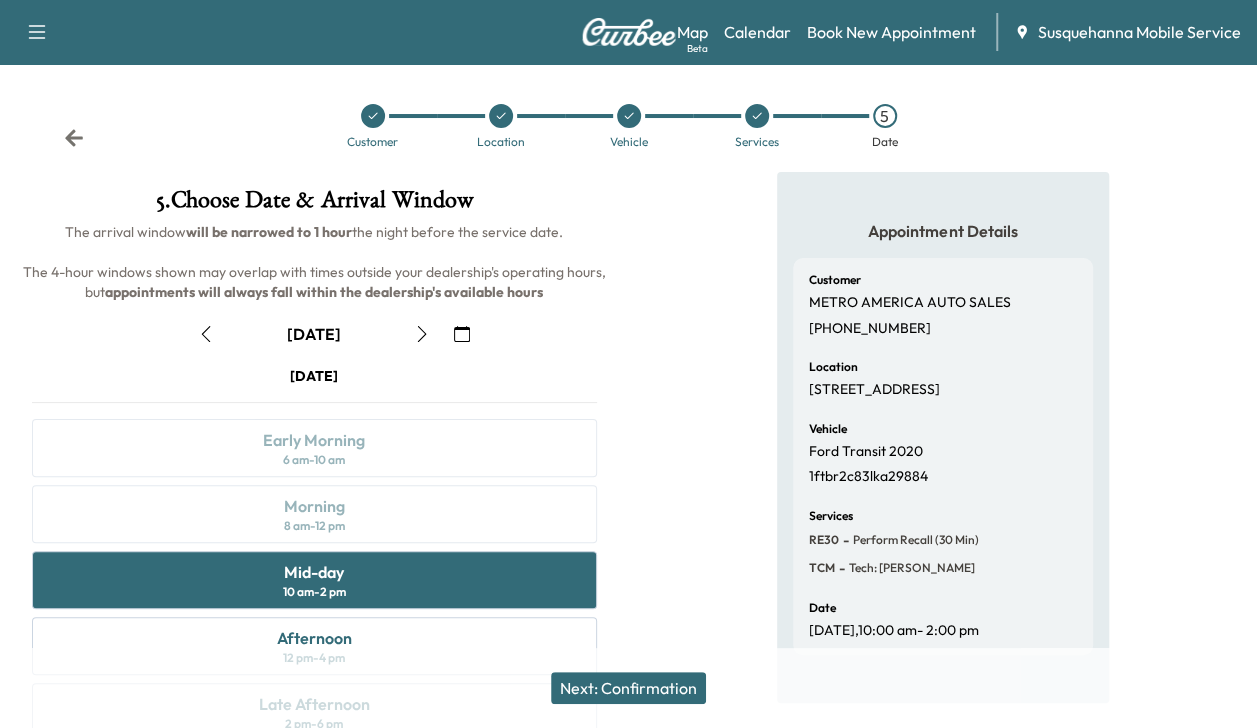 click on "Next: Confirmation" at bounding box center [628, 688] 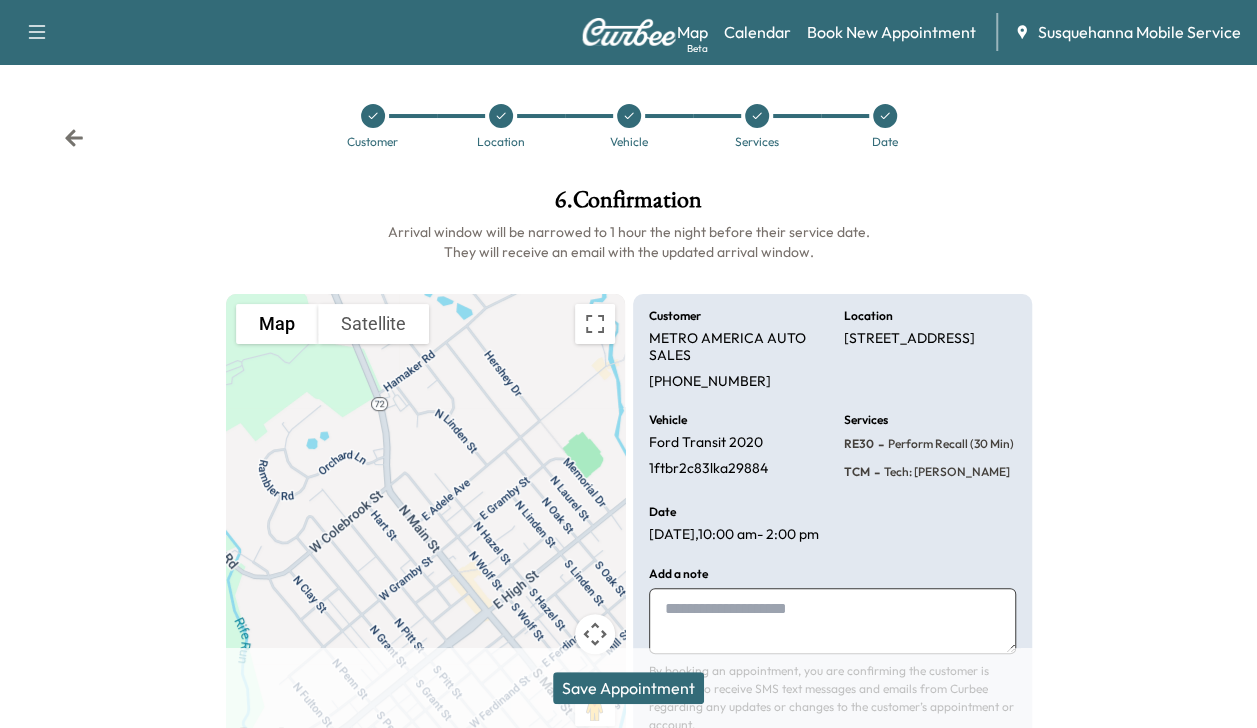 click on "Save Appointment" at bounding box center (628, 688) 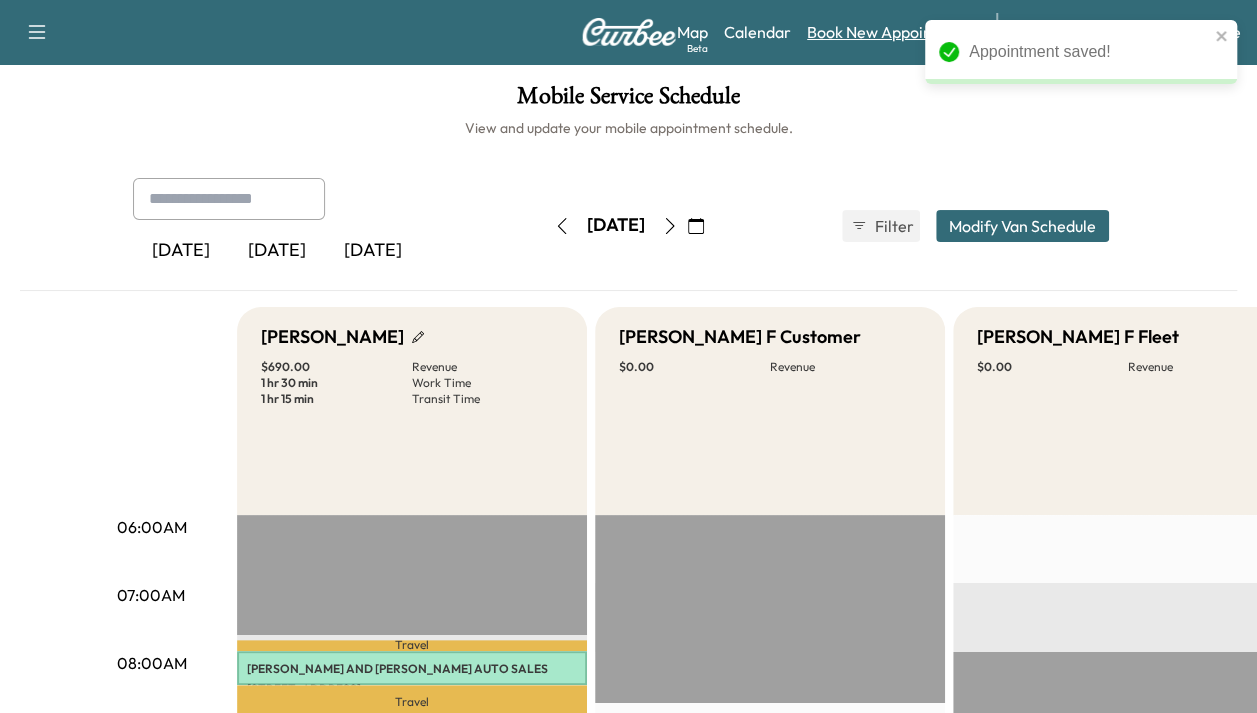 click on "Book New Appointment" at bounding box center (891, 32) 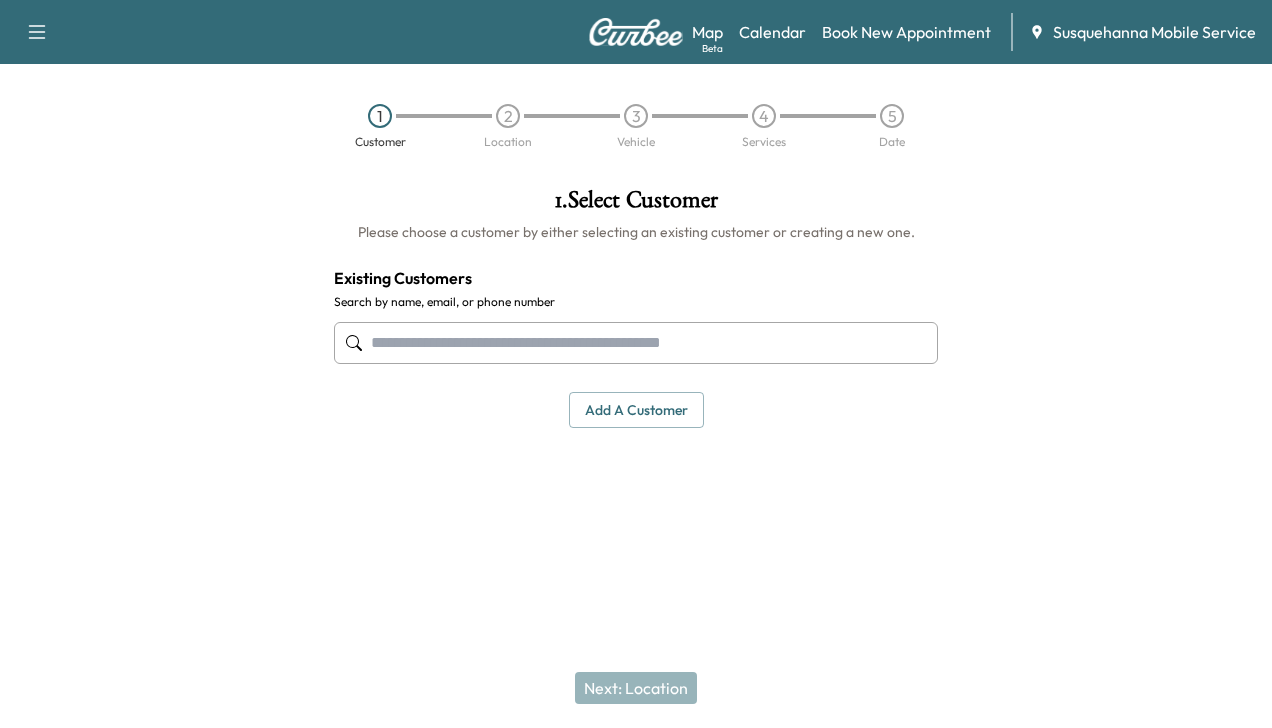 click at bounding box center (636, 343) 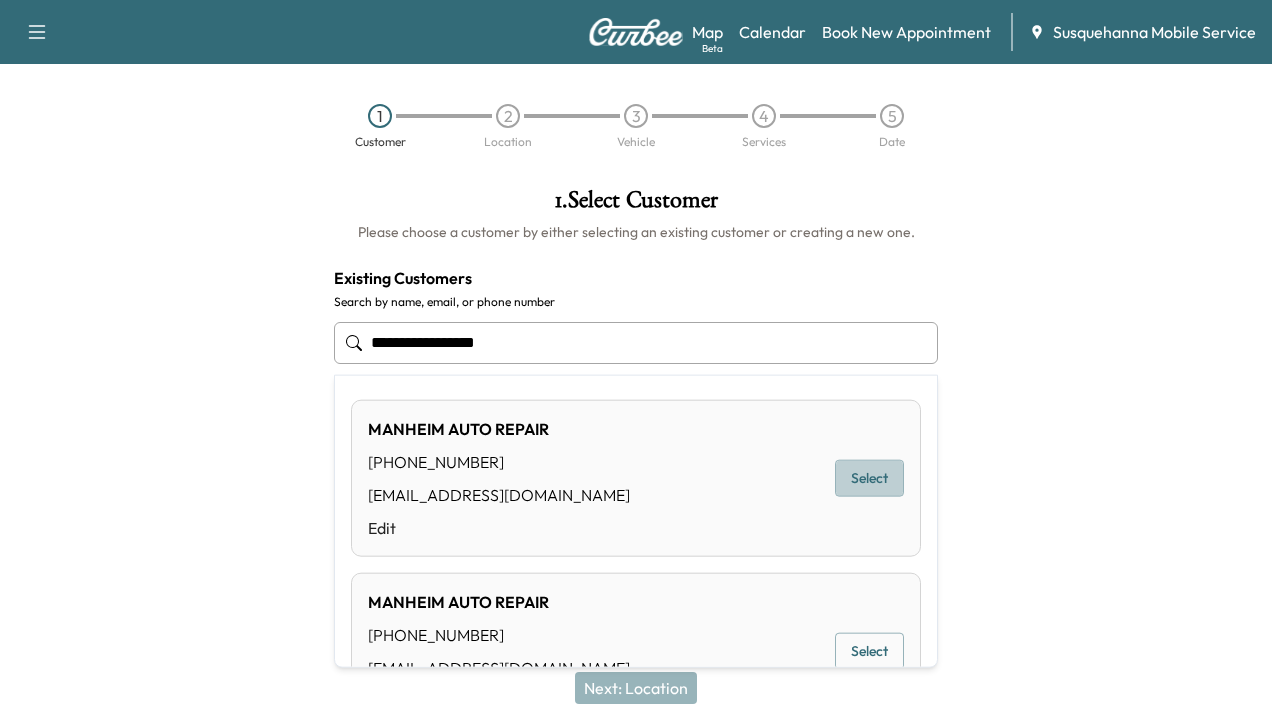 click on "Select" at bounding box center [869, 478] 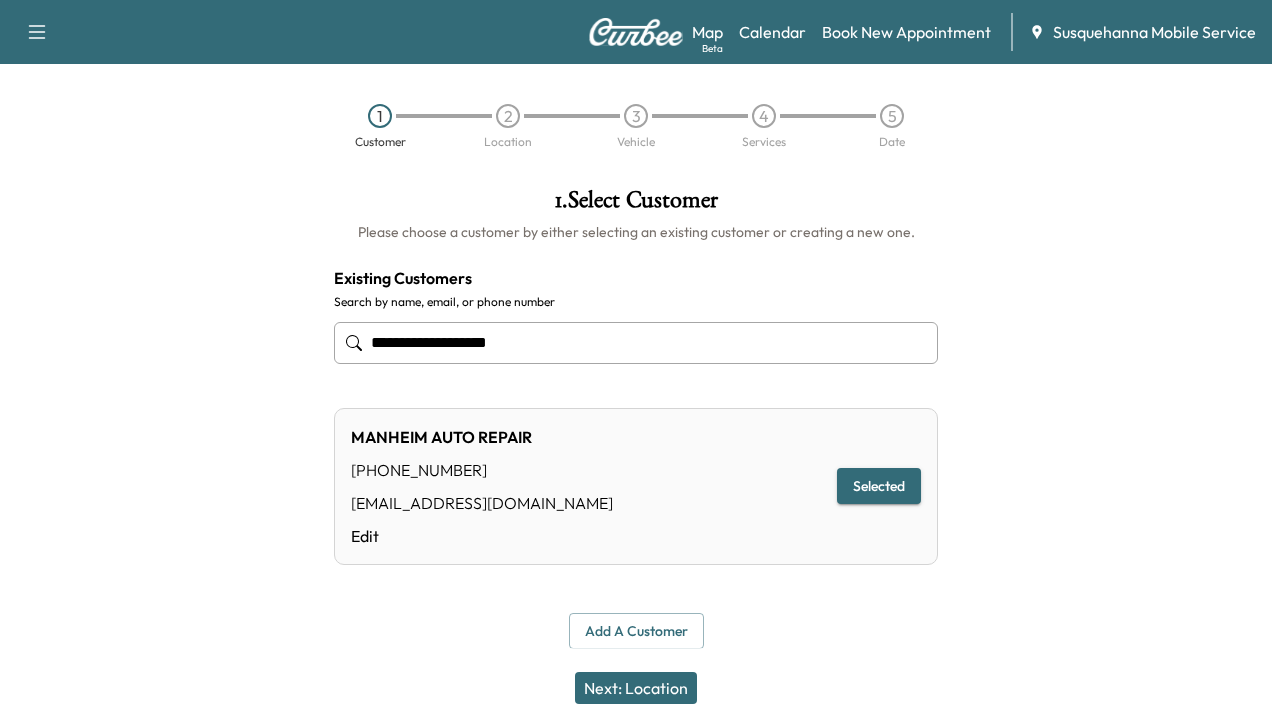 type on "**********" 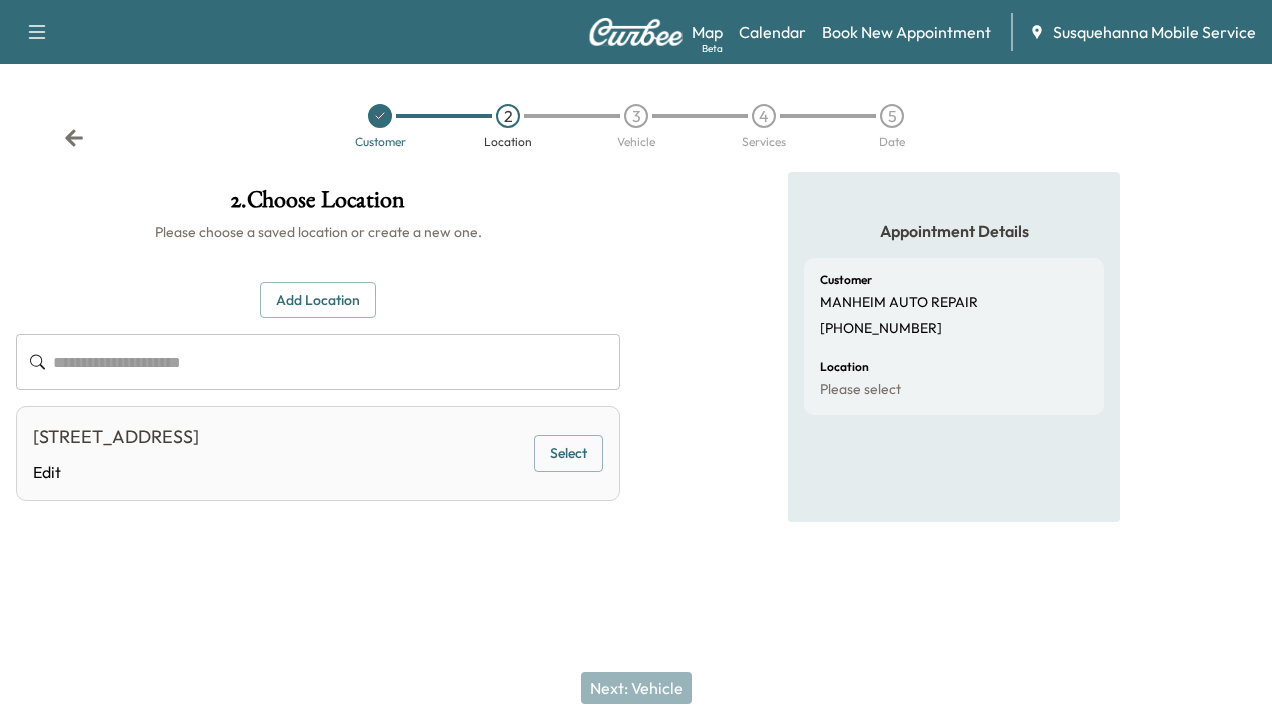 click on "Select" at bounding box center (568, 453) 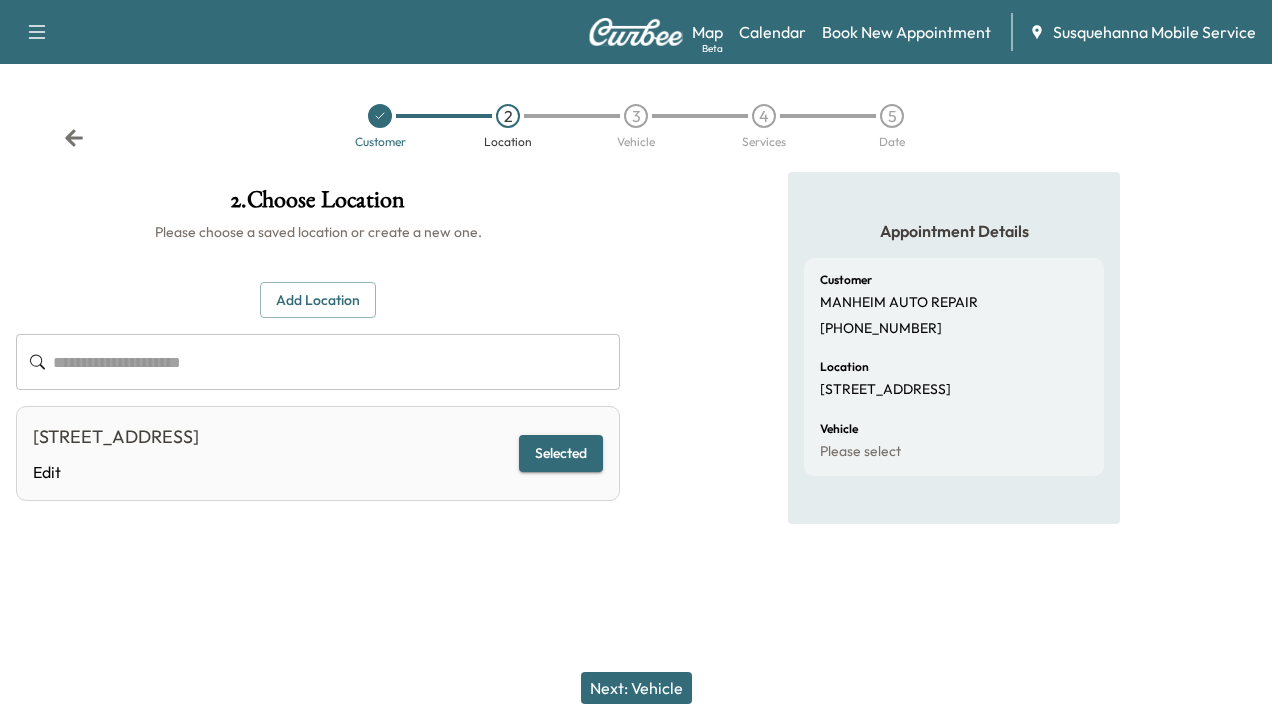 click on "Next: Vehicle" at bounding box center (636, 688) 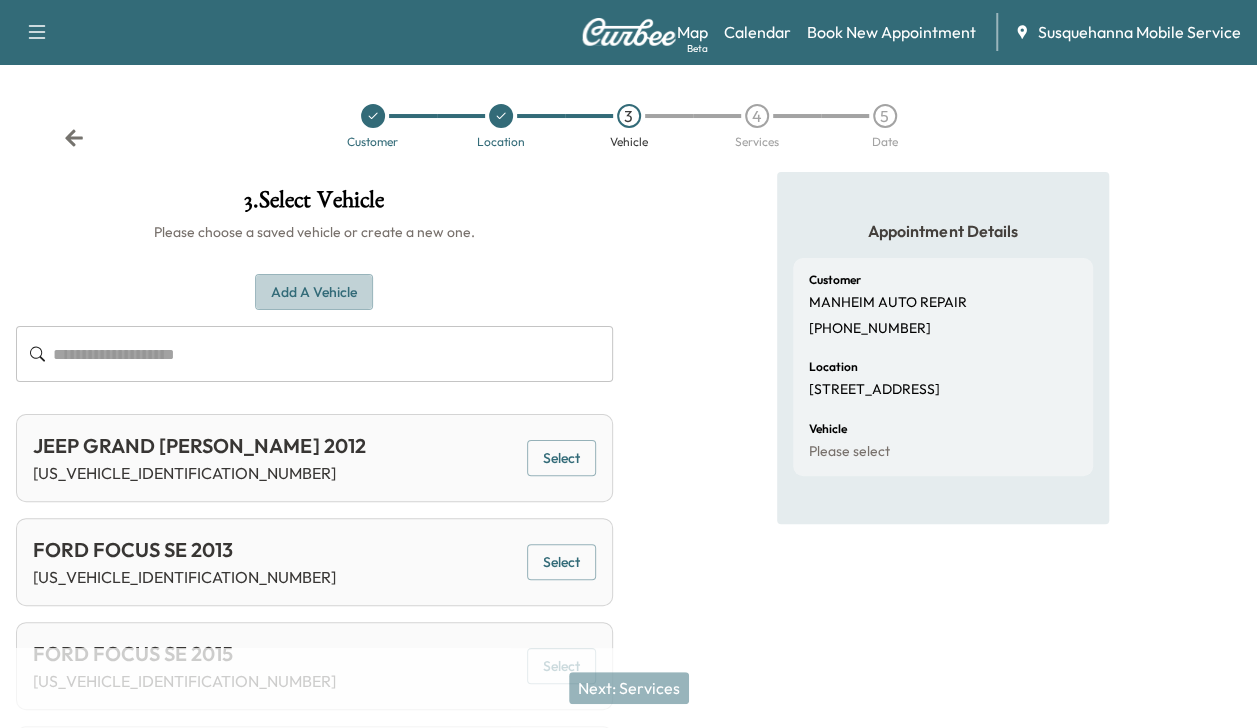 click on "Add a Vehicle" at bounding box center [314, 292] 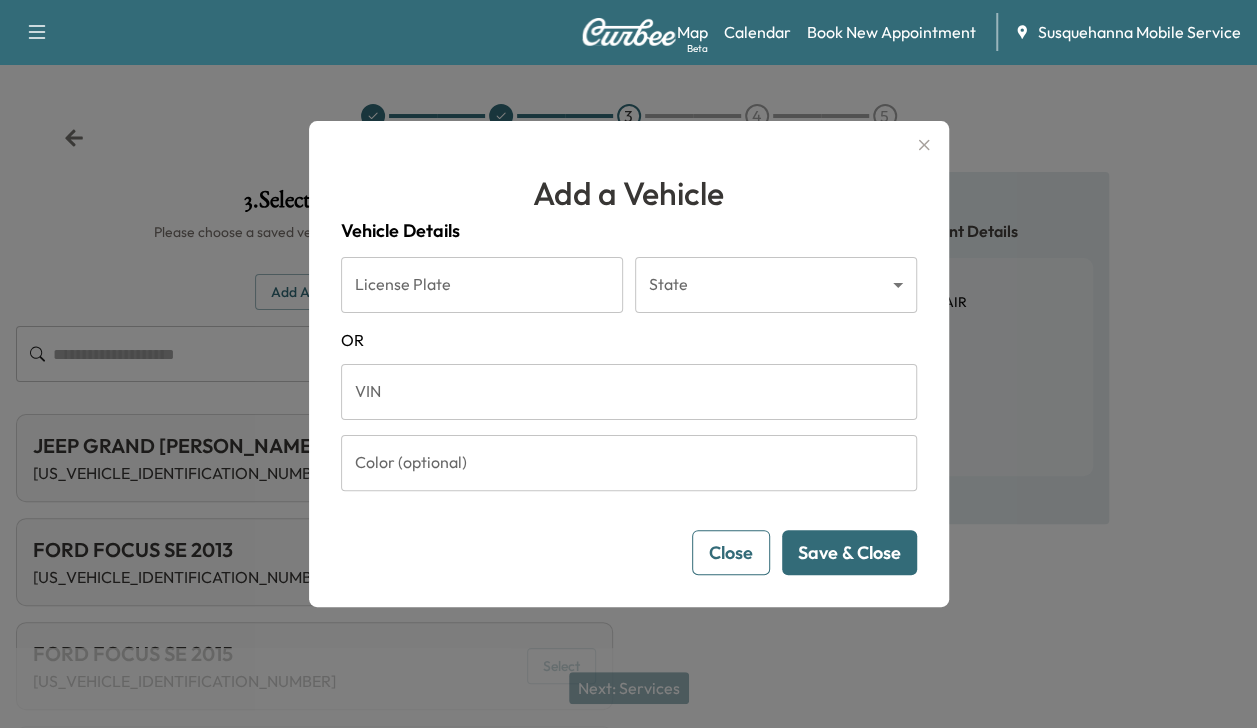 click on "VIN" at bounding box center [629, 392] 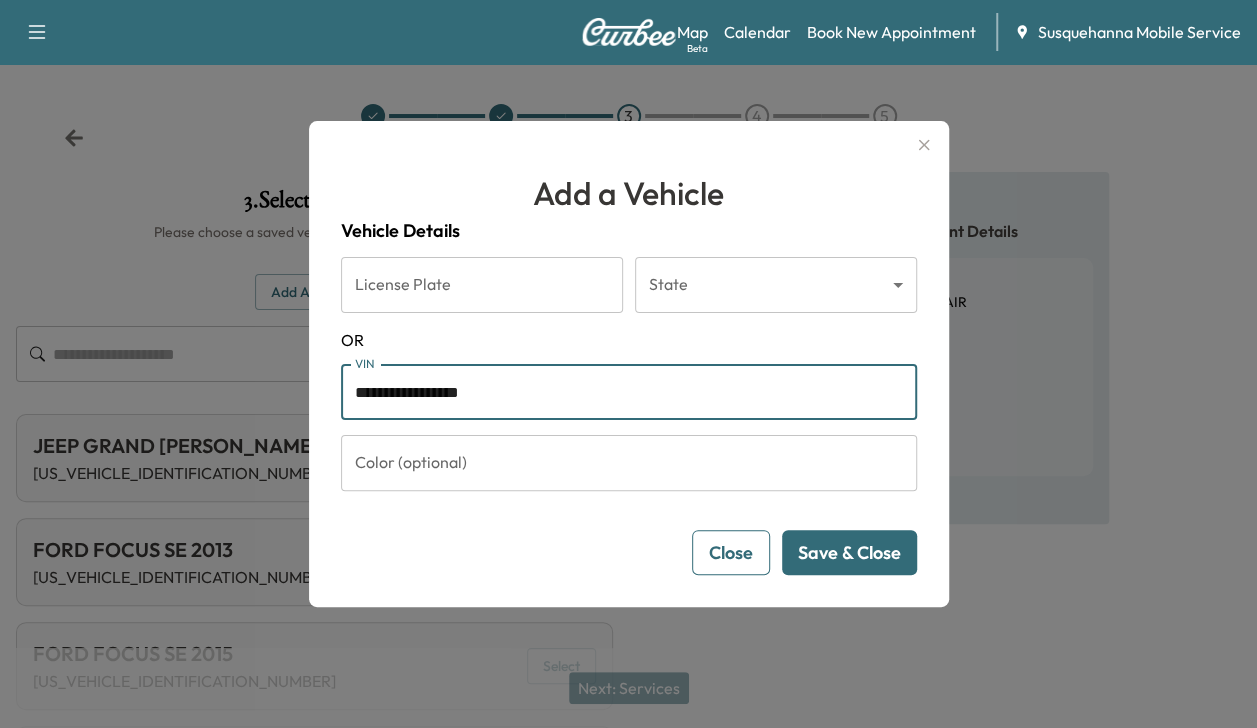 type on "**********" 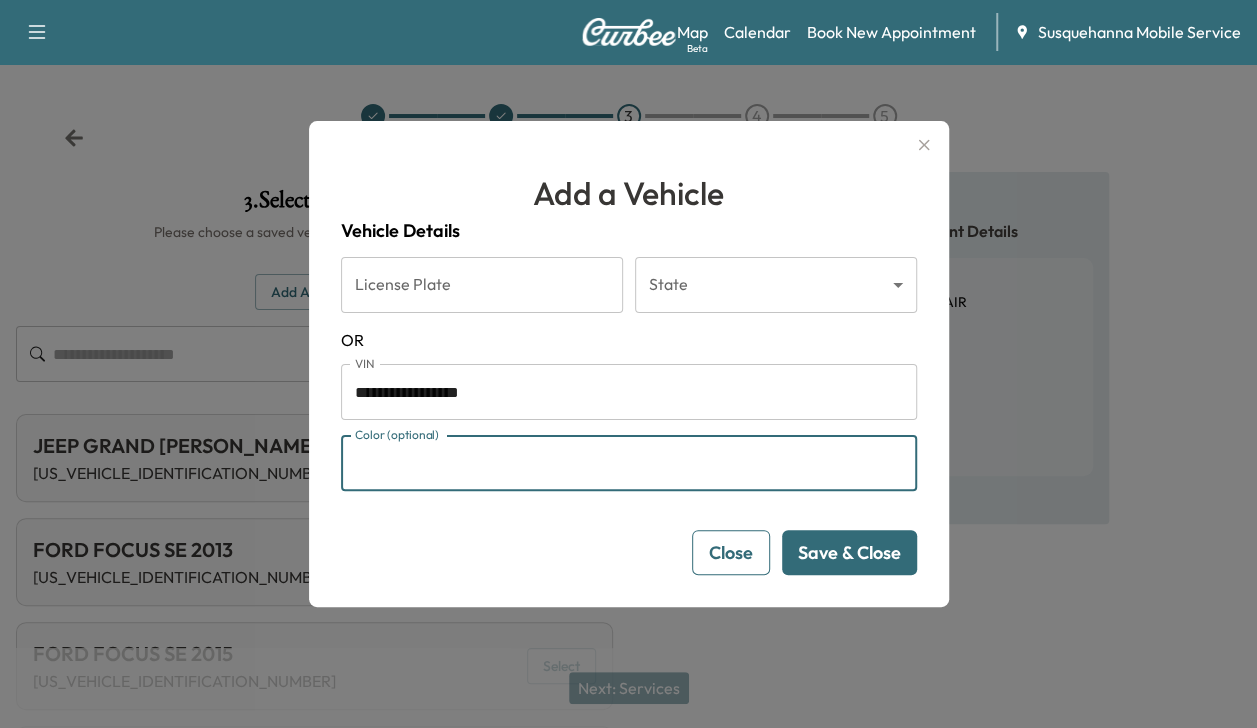 click on "Color (optional)" at bounding box center (629, 463) 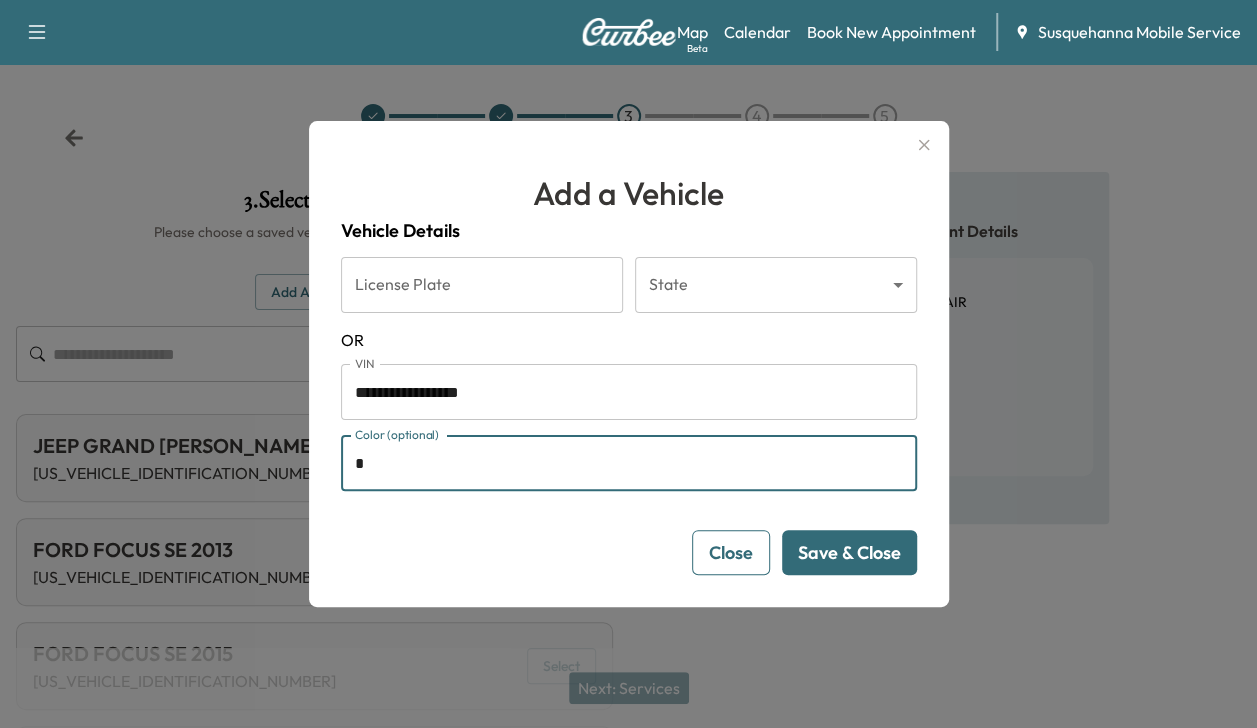 type on "******" 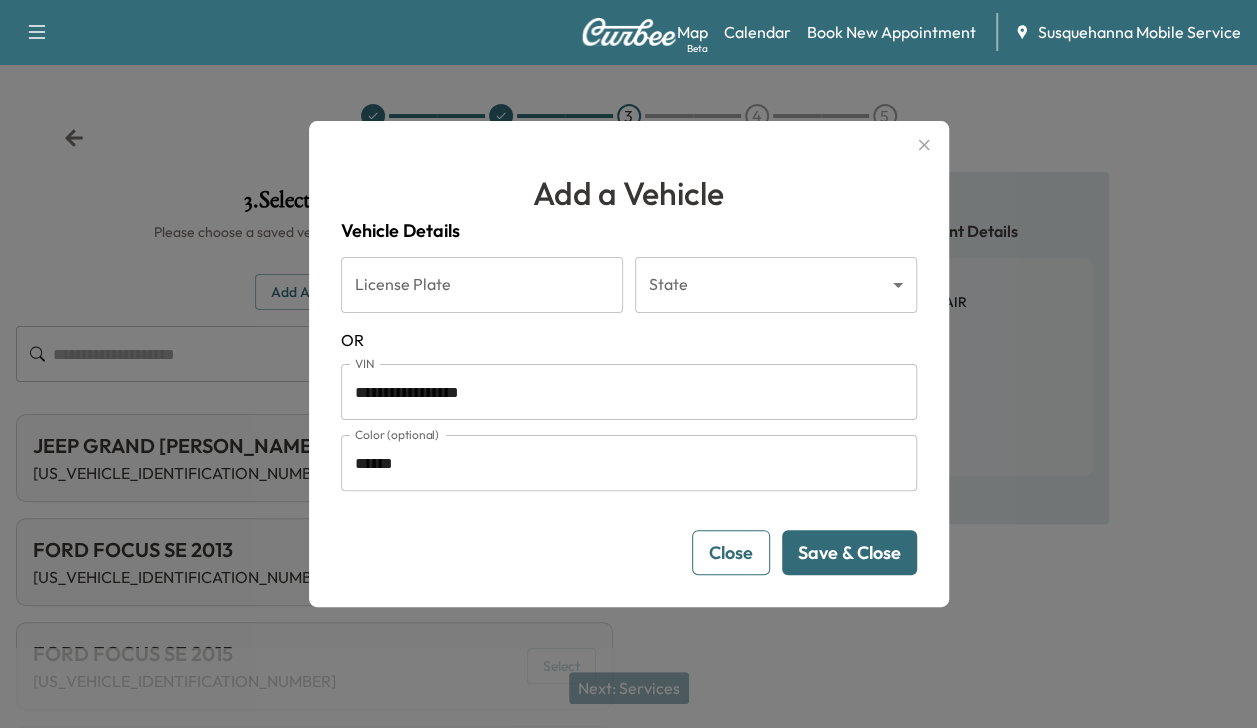 click on "Save & Close" at bounding box center [849, 552] 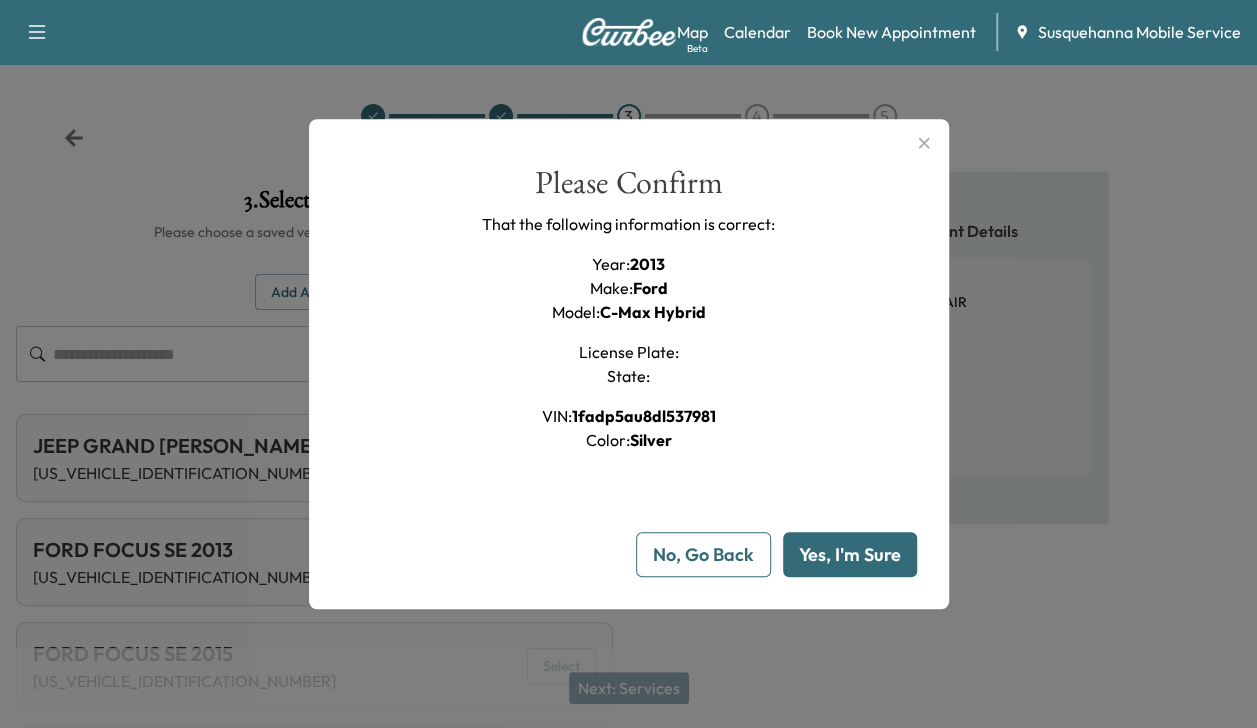 click on "Yes, I'm Sure" at bounding box center [850, 554] 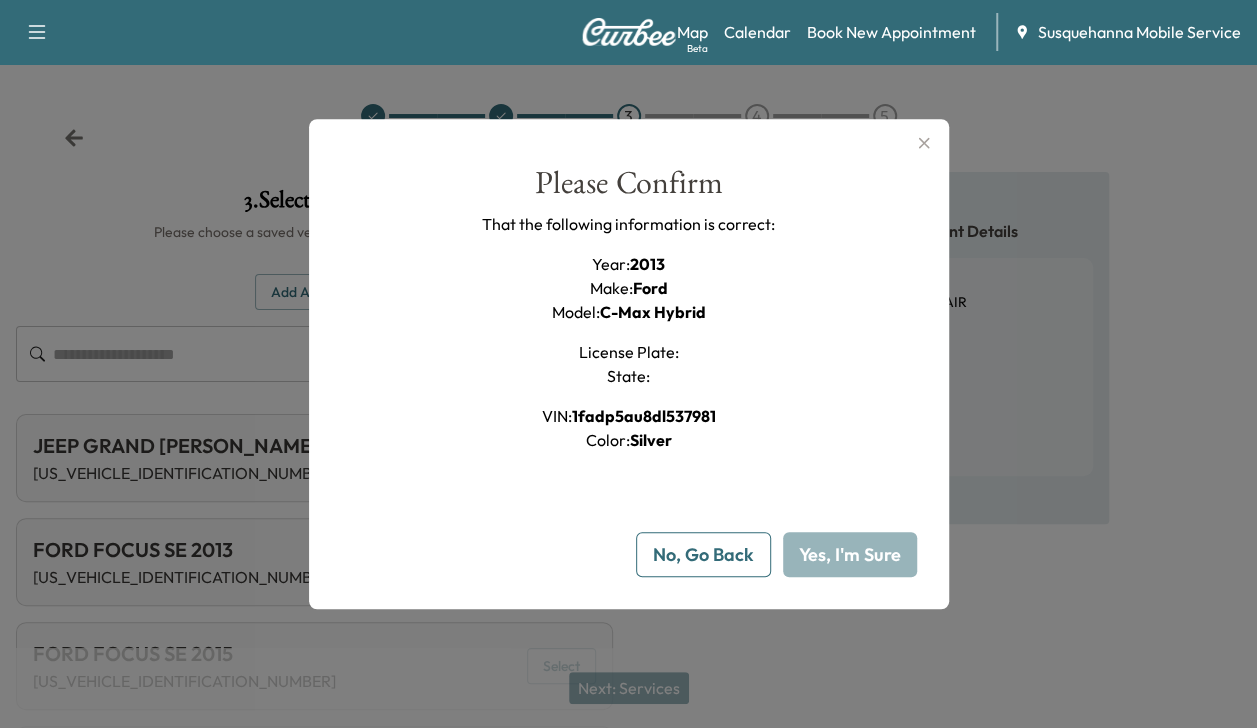 type 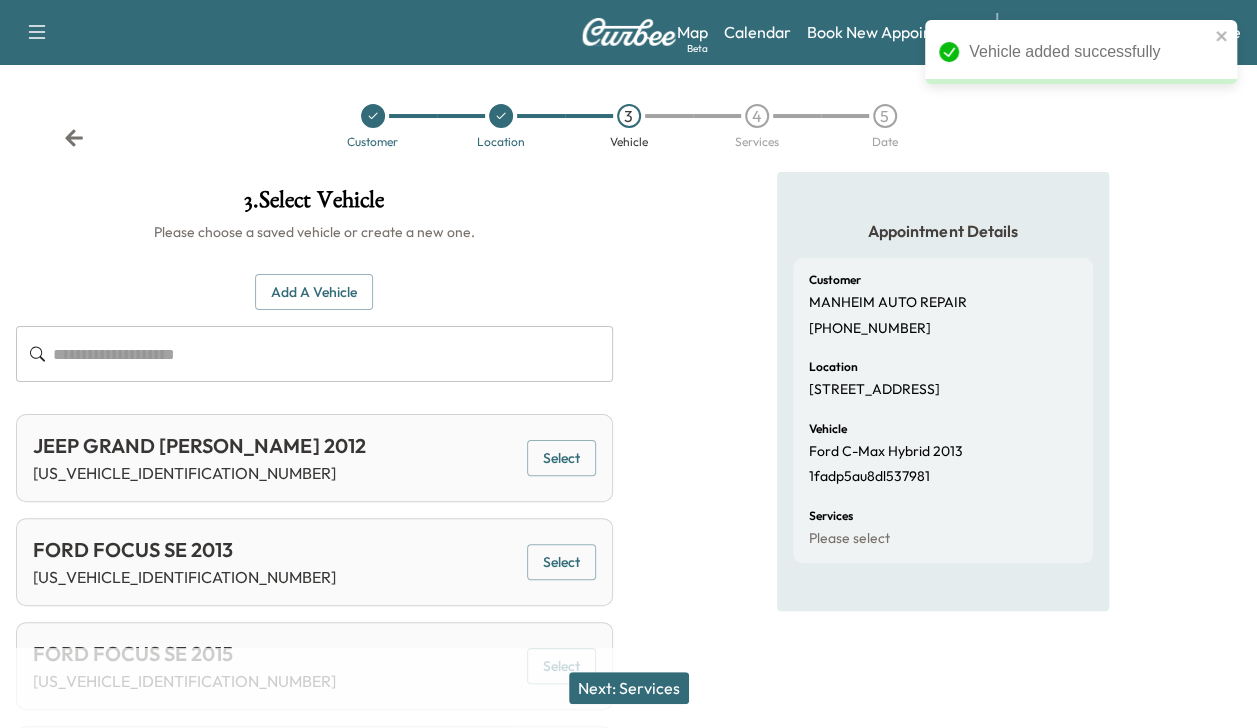 click on "Next: Services" at bounding box center (629, 688) 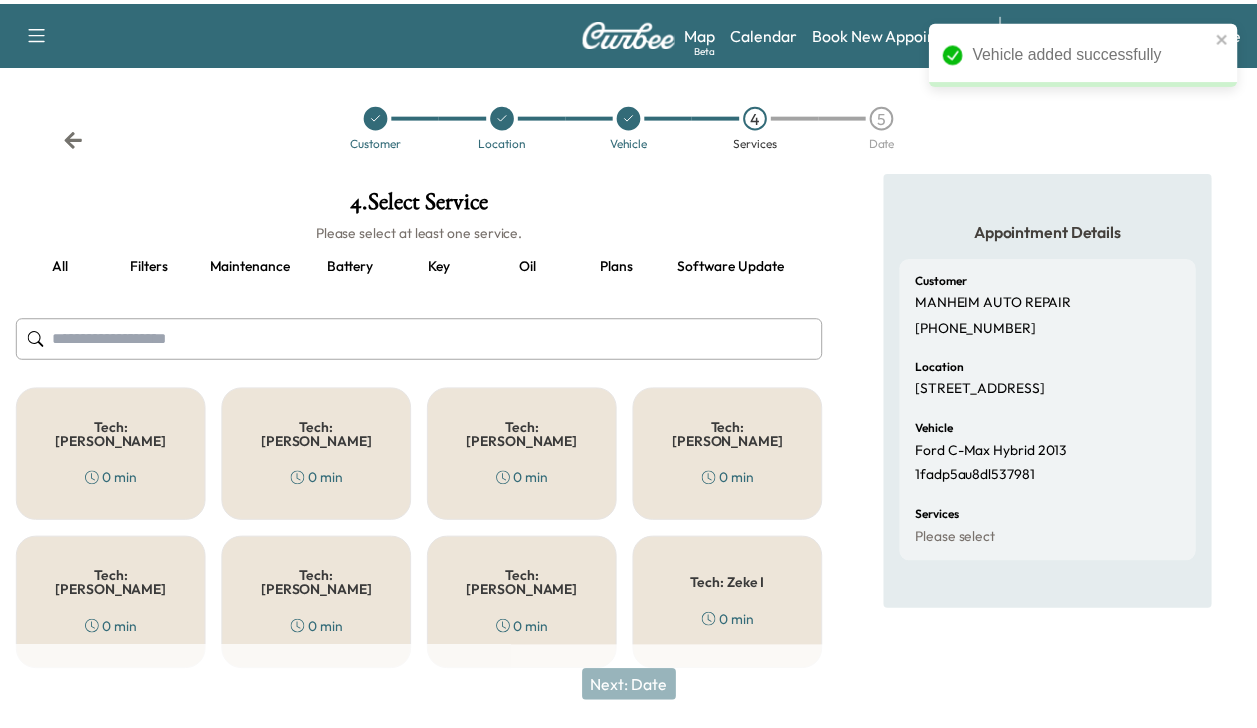 scroll, scrollTop: 0, scrollLeft: 254, axis: horizontal 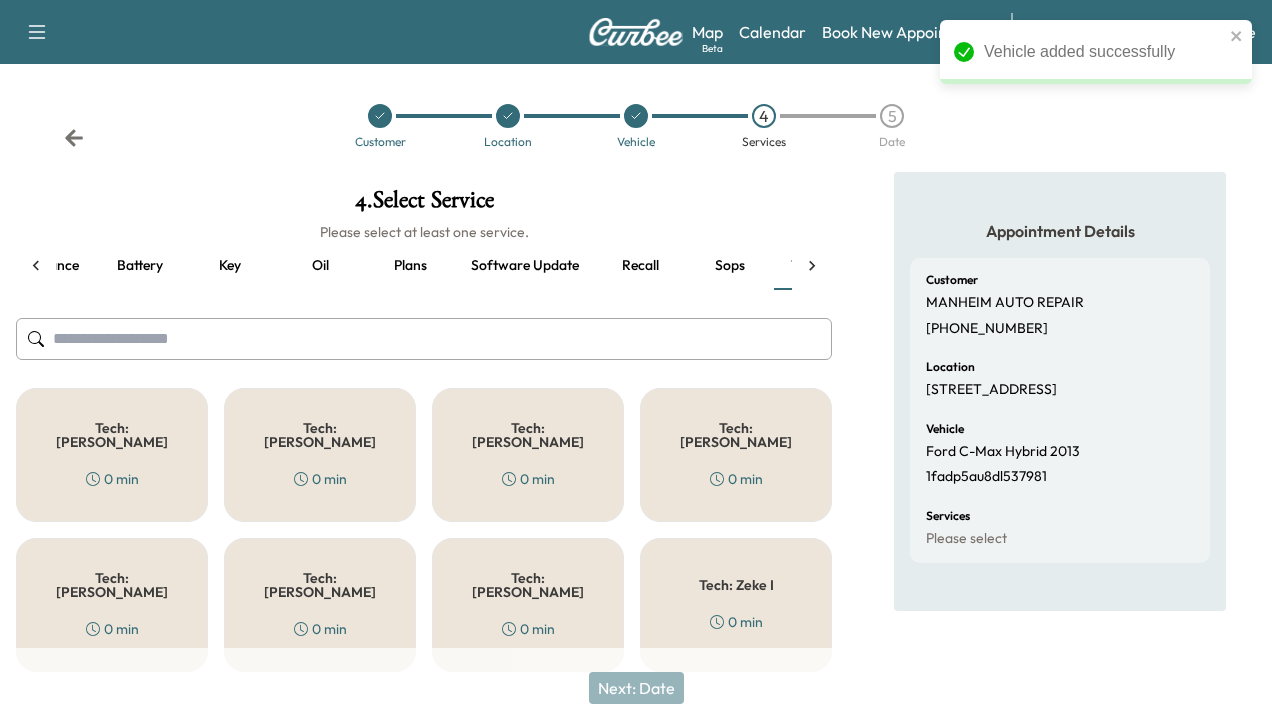 click on "Recall" at bounding box center (640, 266) 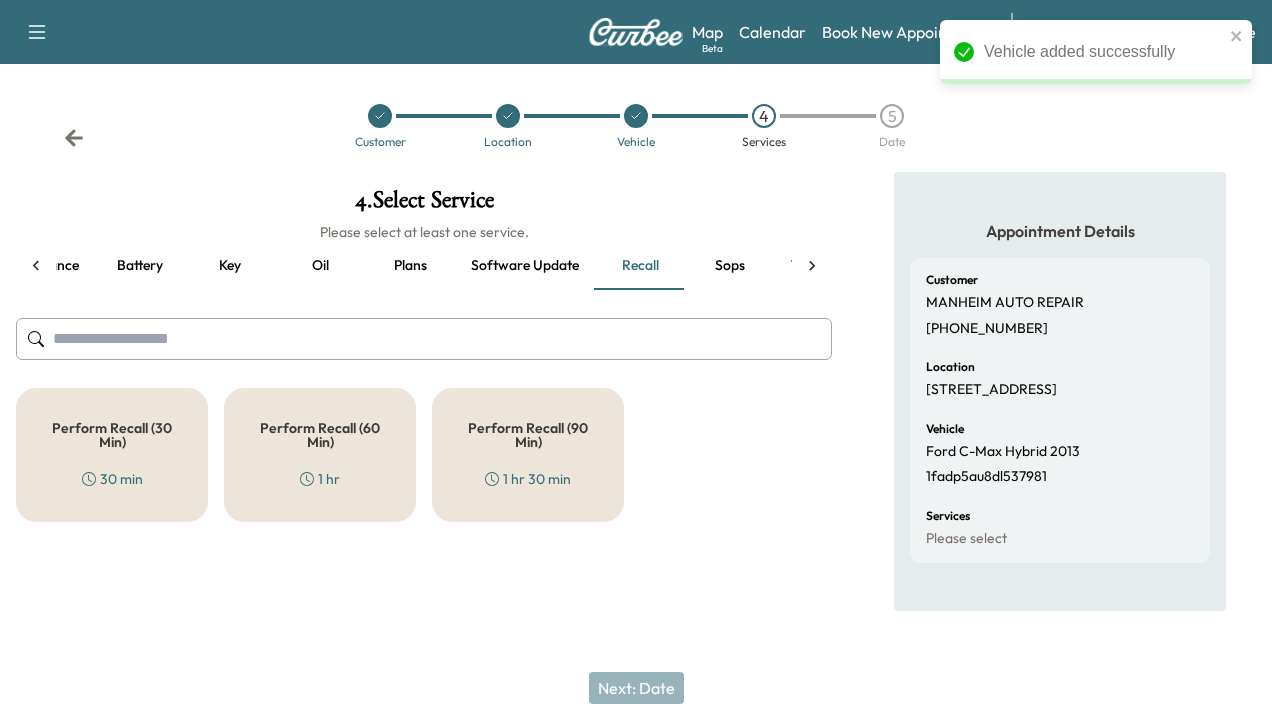 click on "Perform Recall (60 Min)" at bounding box center (320, 435) 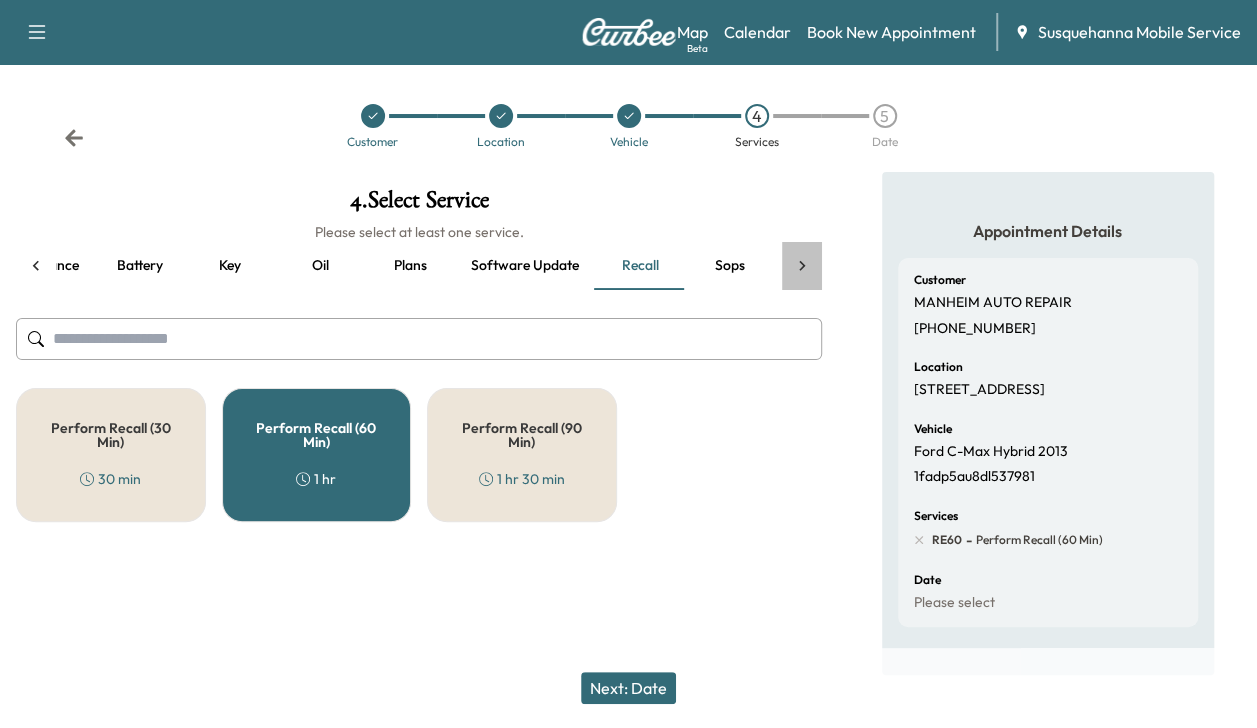 click 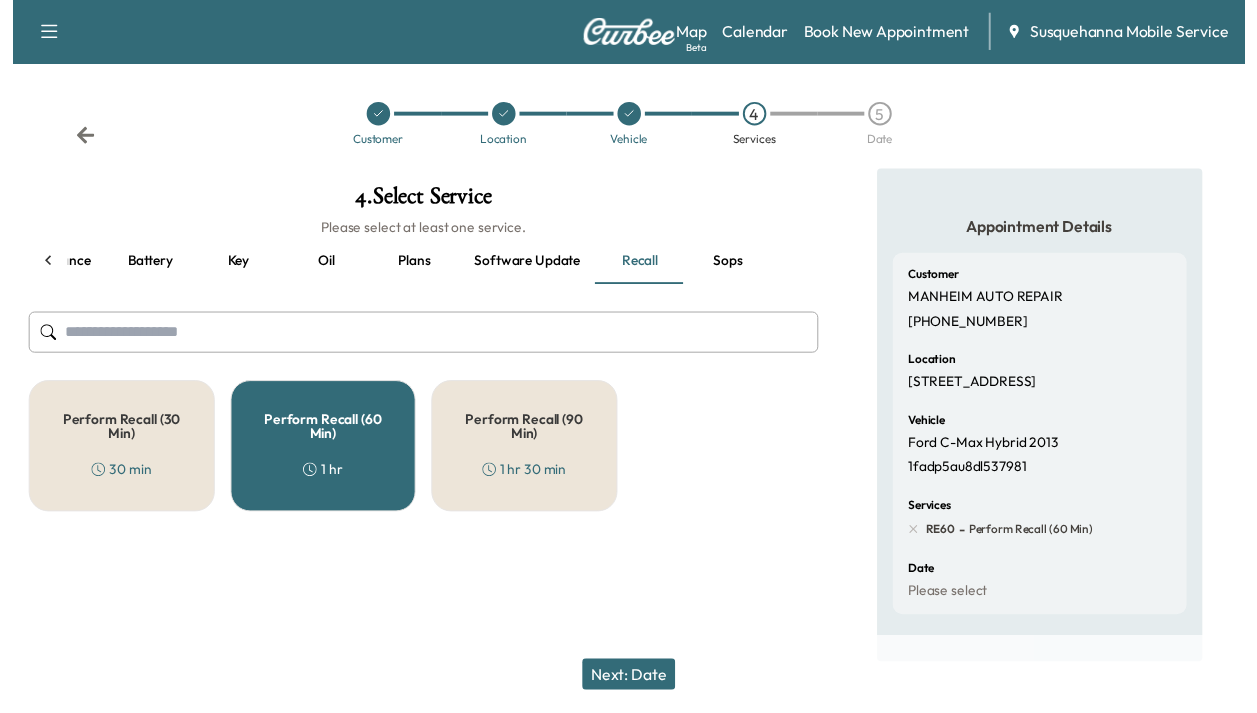 scroll, scrollTop: 0, scrollLeft: 344, axis: horizontal 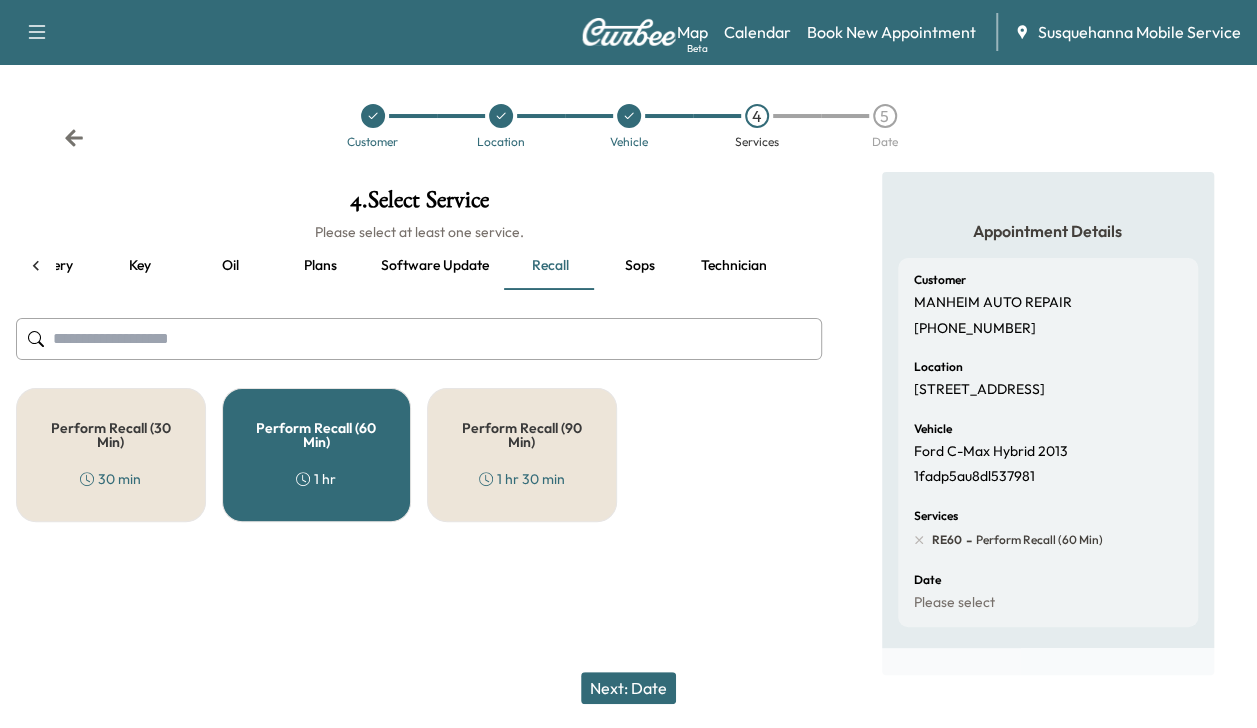 click on "Technician" at bounding box center (734, 266) 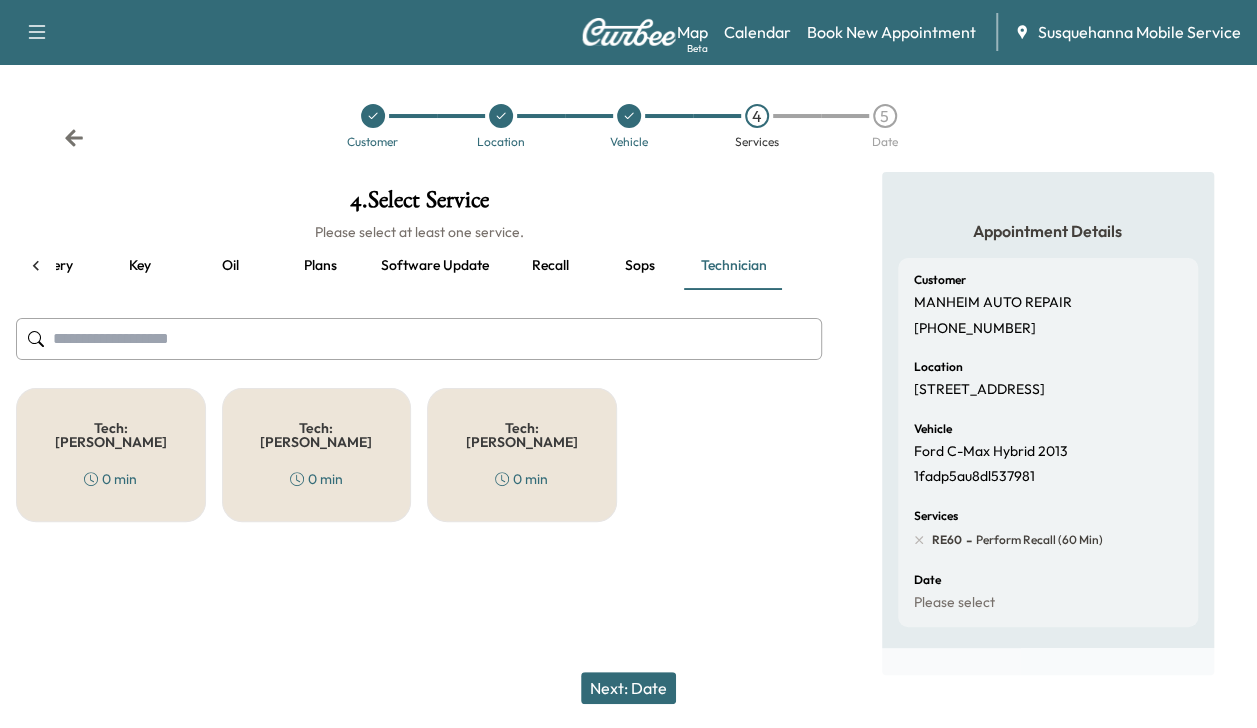 click on "Tech: Colton M 0 min" at bounding box center (111, 455) 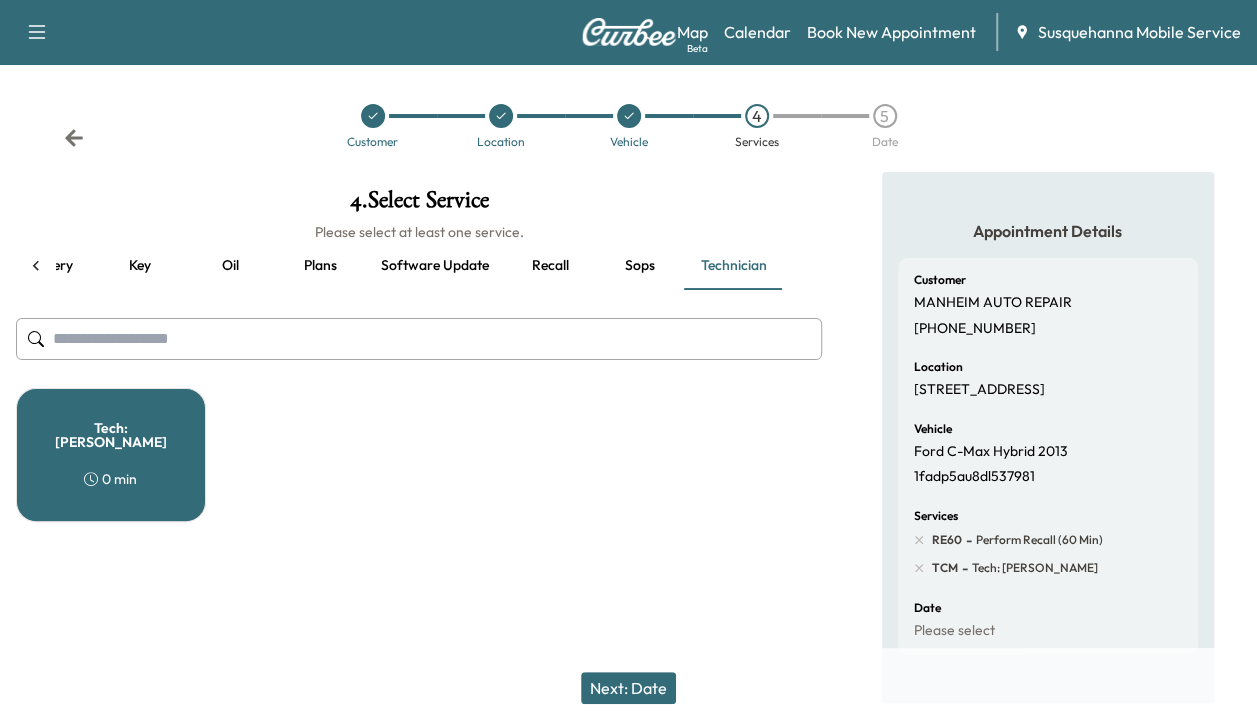 click on "Next: Date" at bounding box center (628, 688) 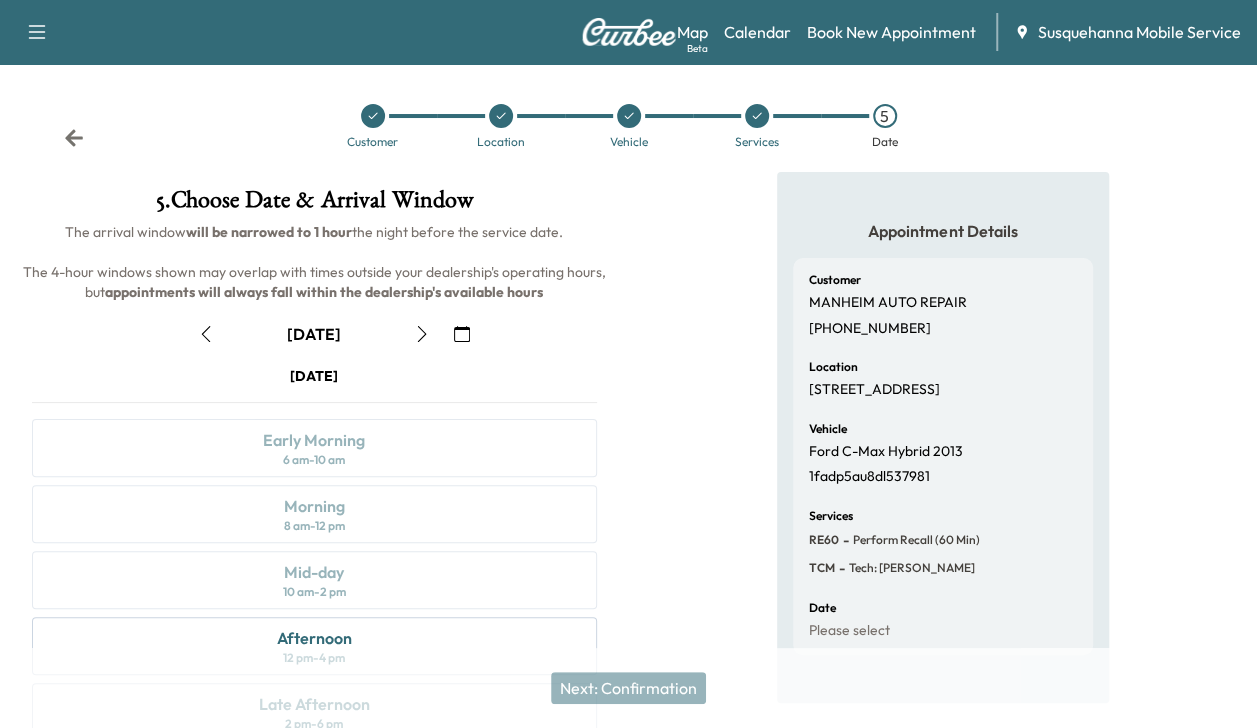 click 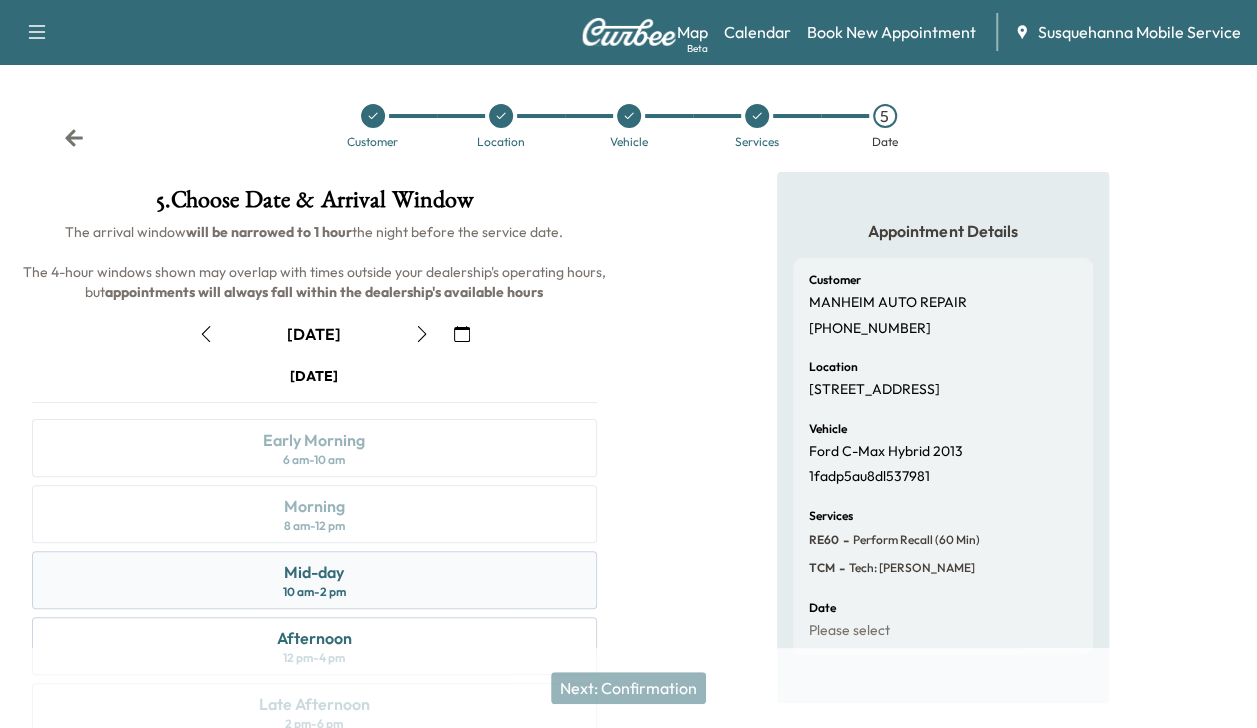 click on "Mid-day 10 am  -  2 pm" at bounding box center [314, 580] 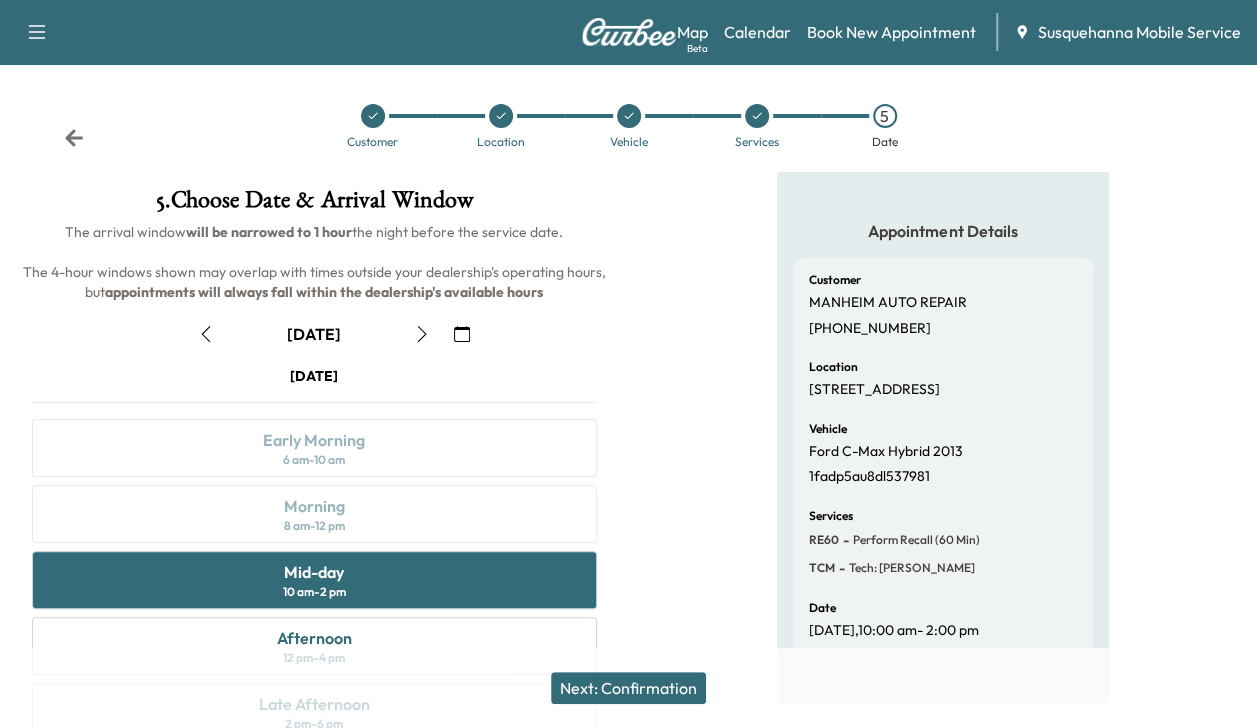 click on "Next: Confirmation" at bounding box center (628, 688) 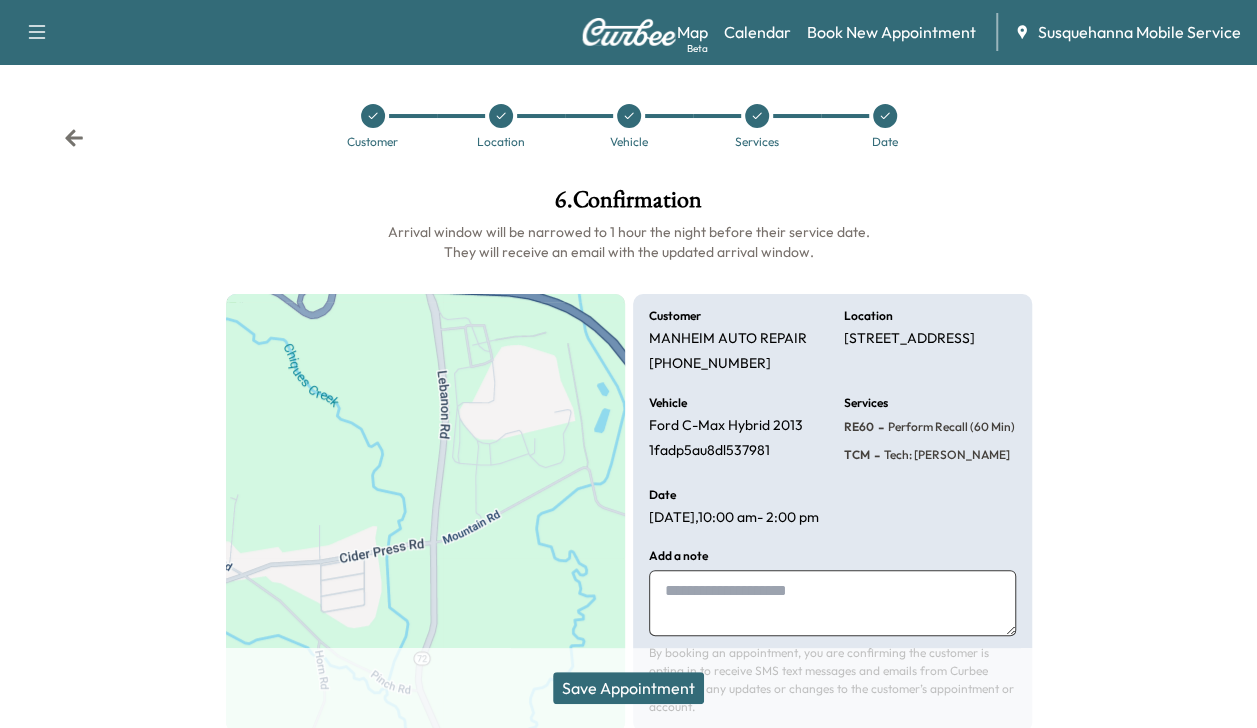 click on "Save Appointment" at bounding box center (628, 688) 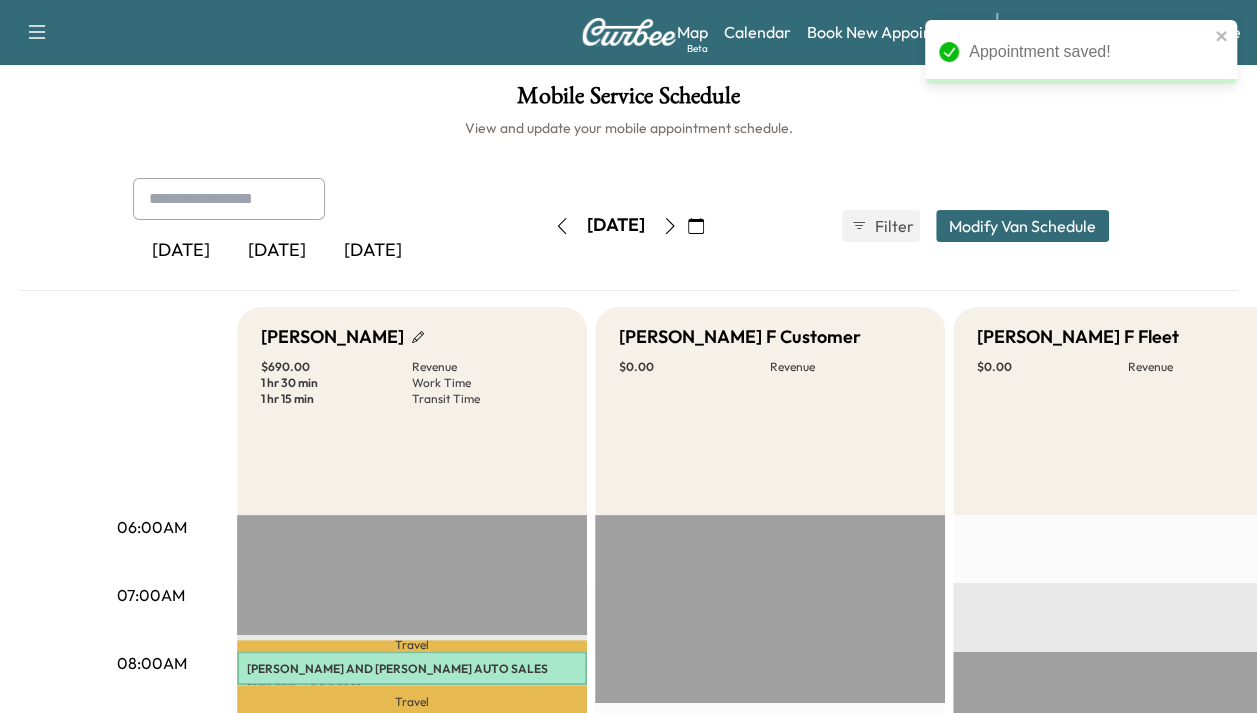 scroll, scrollTop: 0, scrollLeft: 1099, axis: horizontal 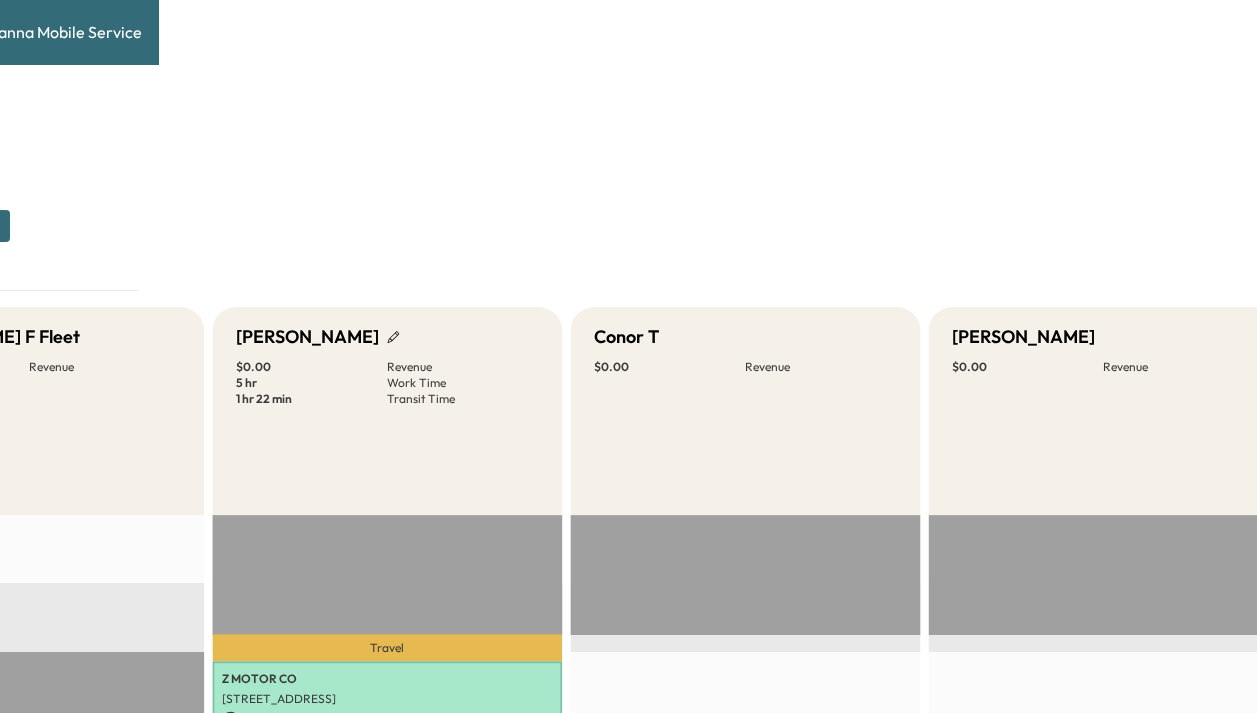 click on "Support Log Out Map Beta Calendar Book New Appointment Susquehanna Mobile Service Mobile Service Schedule View and update your mobile appointment schedule. [DATE] [DATE] [DATE] [DATE] July 2025 S M T W T F S   29   30   1   2   3   4   5   6   7   8   9   10   11   12   13   14   15   16   17   18   19   20   21   22   23   24   25   26   27   28   29   30   31   1 Cancel Done Filter Modify Van Schedule Modify Van Schedule Van Schedule for  [DATE] *  Schedule modified Shift Start Shift End Alex W 7:45 am **** Start 5:00 pm ** Start Inactive [PERSON_NAME] F Fleet 6:00 am * Start 8:00 am * Start Inactive [PERSON_NAME] Customer 8:45 am **** Start 1:45 pm ***** Start Inactive Colton M 7:45 am **** Start 5:00 pm ** Start Inactive [PERSON_NAME] * - Start - Start Inactive Last Modified by  [PERSON_NAME]  @   7:27 AM  [DATE] [PERSON_NAME] G 7:45 am **** Start 5:00 pm ** Start Inactive [PERSON_NAME] F 7:45 am **** Start 5:00 pm ** Start Inactive [PERSON_NAME] 7:45 am **** Start 5:00 pm ** Start * * *" at bounding box center (-471, 356) 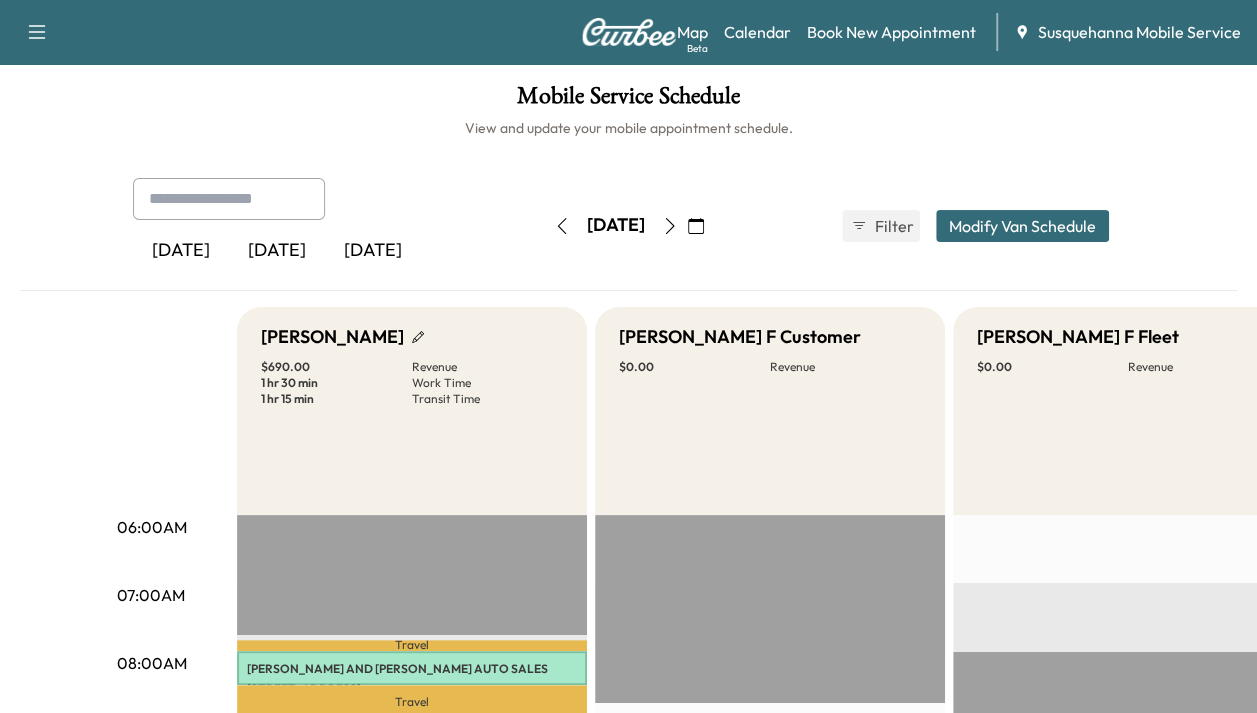 click 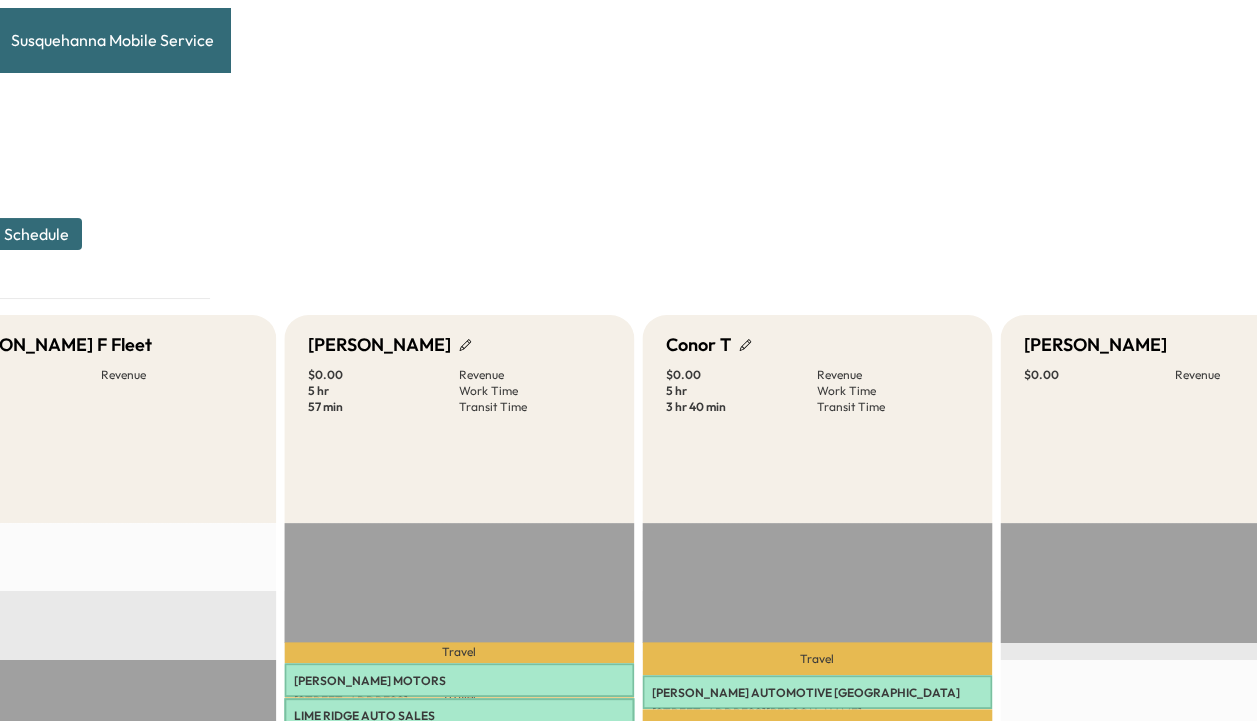 scroll, scrollTop: 0, scrollLeft: 0, axis: both 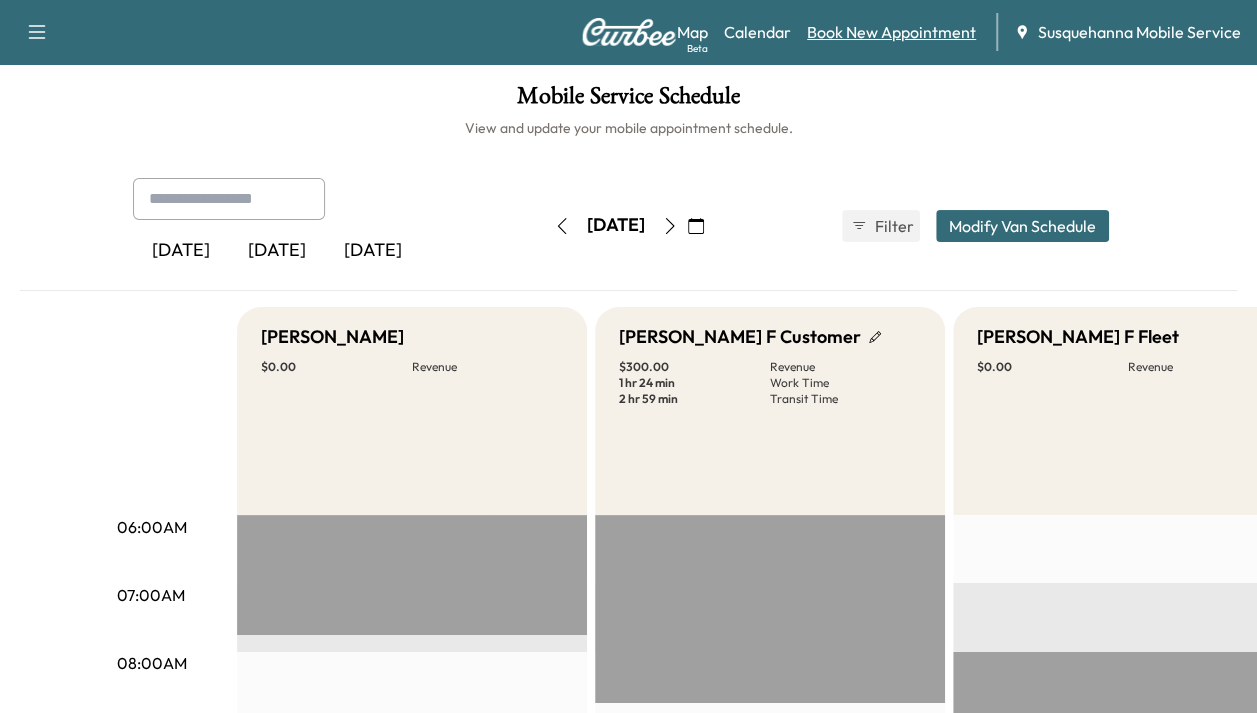 click on "Book New Appointment" at bounding box center (891, 32) 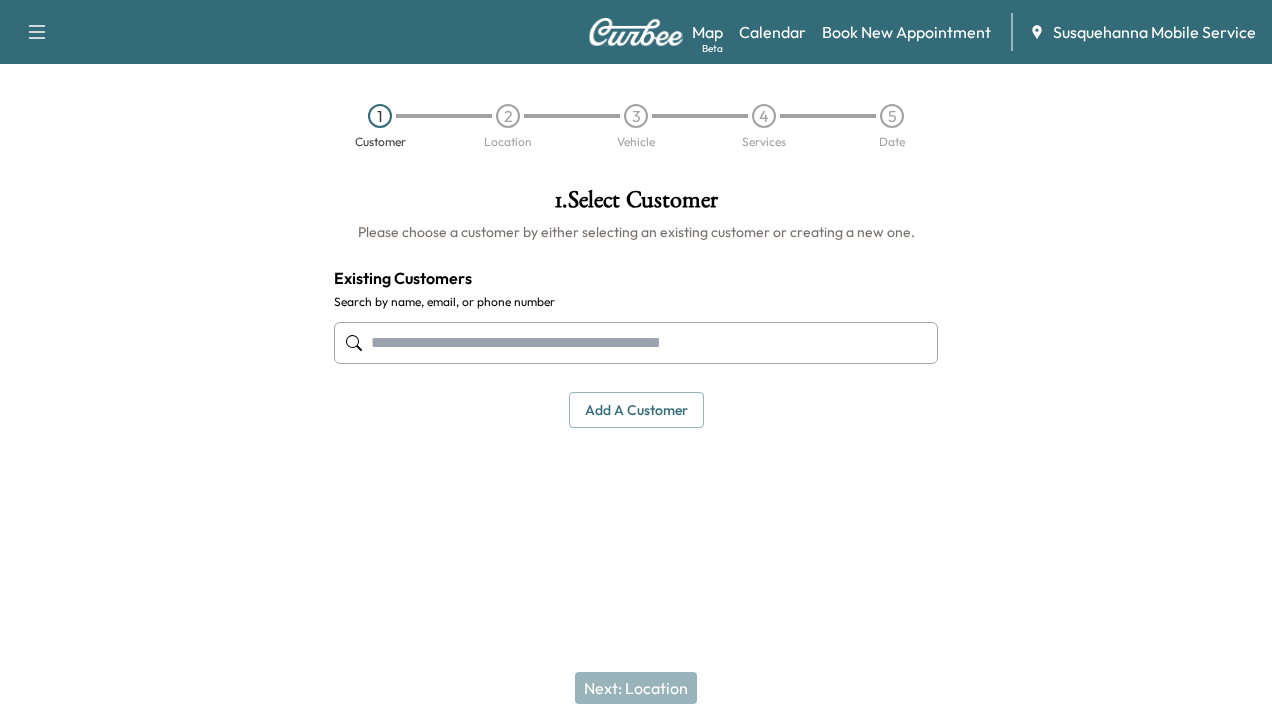 click at bounding box center (636, 343) 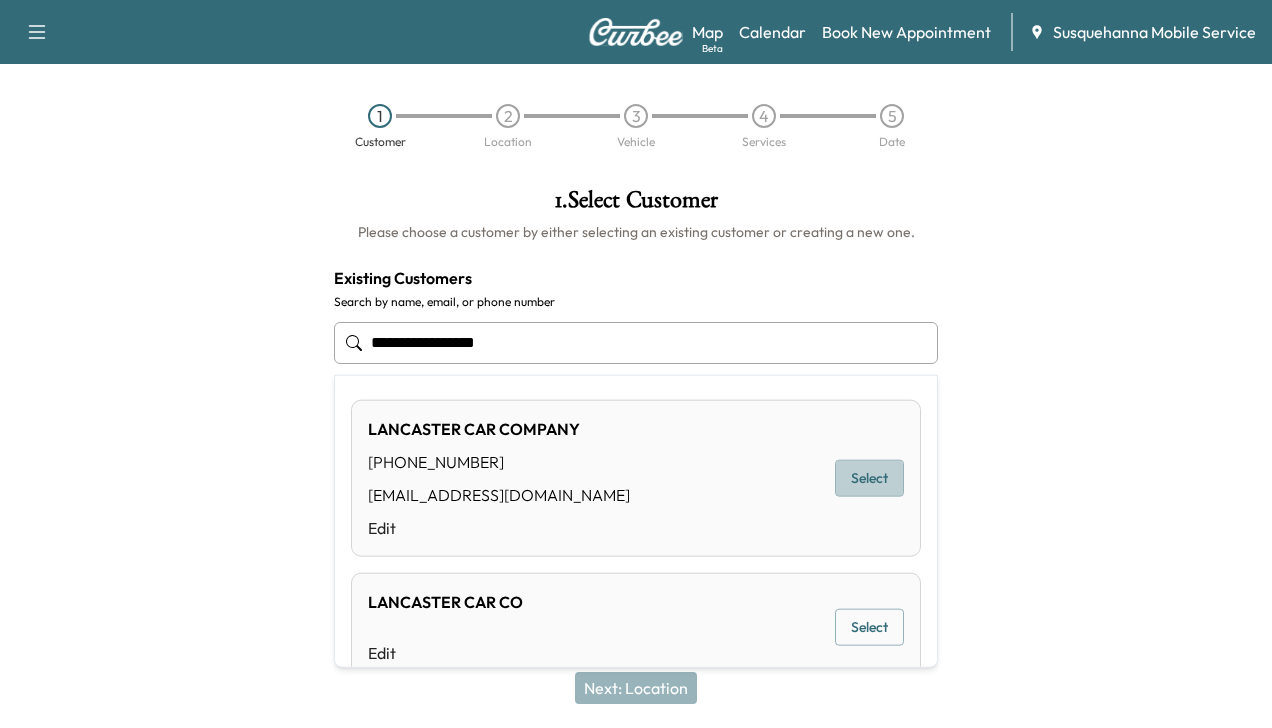 click on "Select" at bounding box center [869, 478] 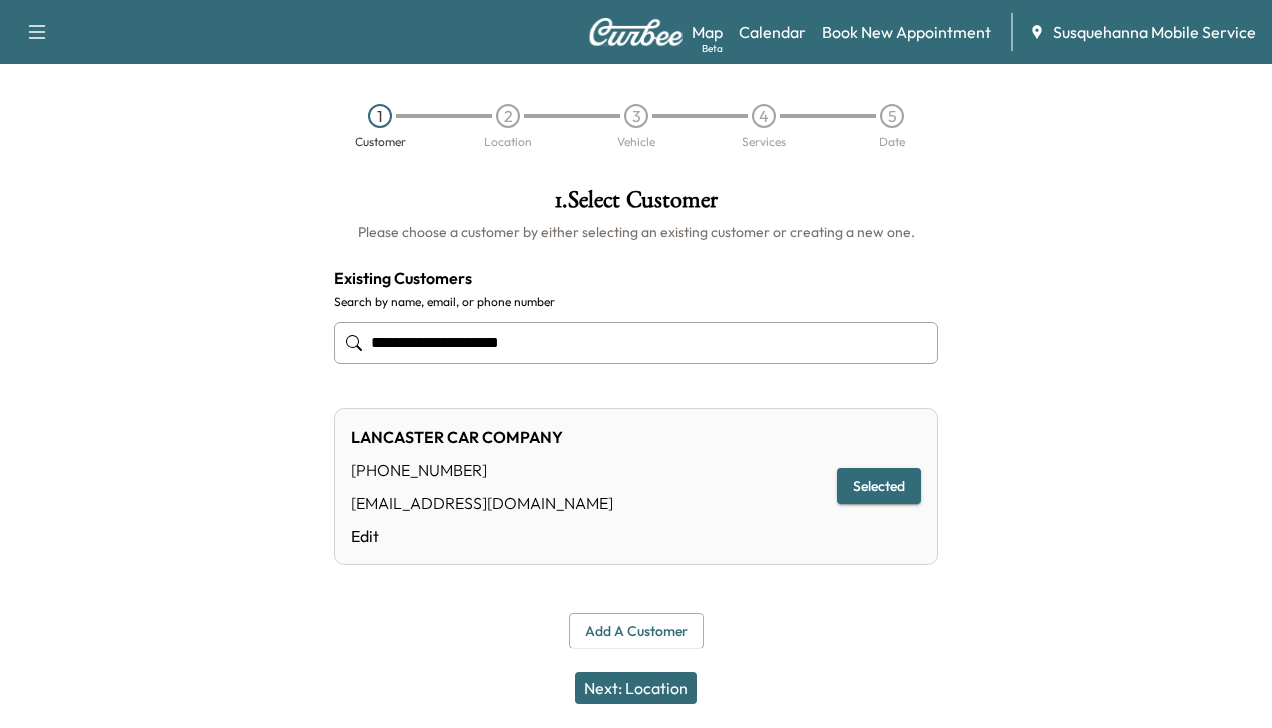 type on "**********" 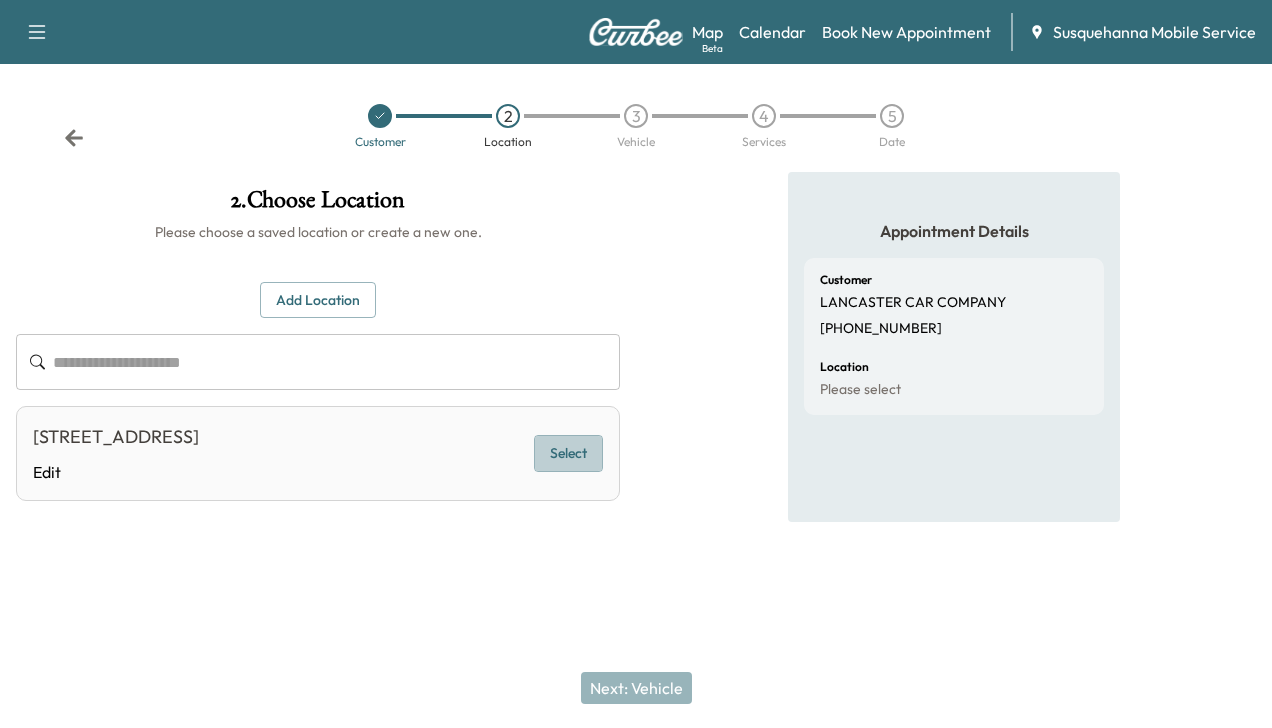 click on "Select" at bounding box center [568, 453] 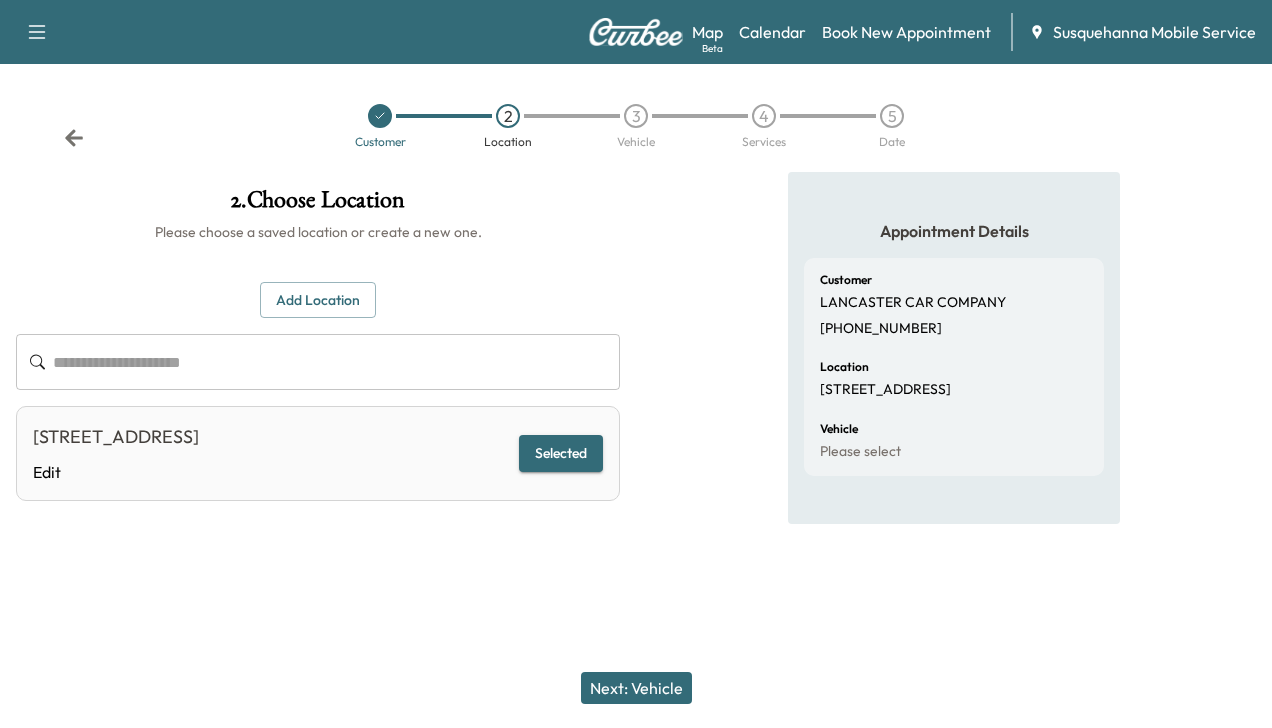 click on "Next: Vehicle" at bounding box center [636, 688] 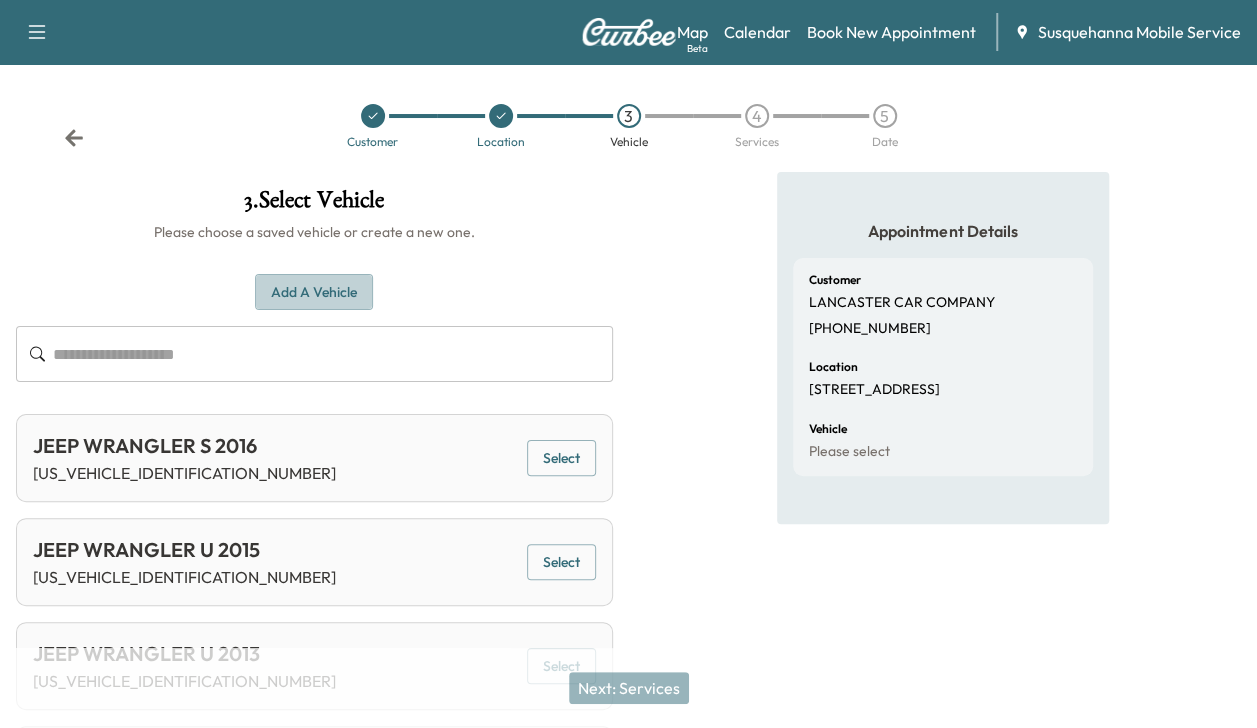 click on "Add a Vehicle" at bounding box center (314, 292) 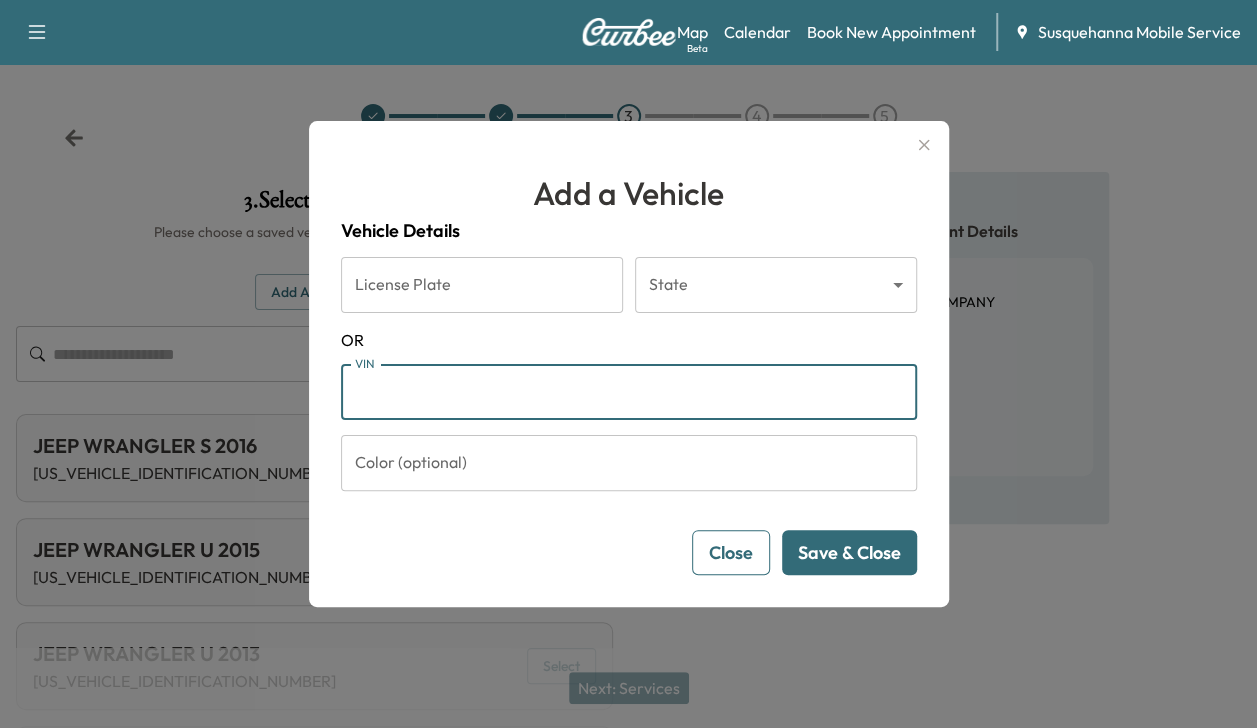 click on "VIN" at bounding box center [629, 392] 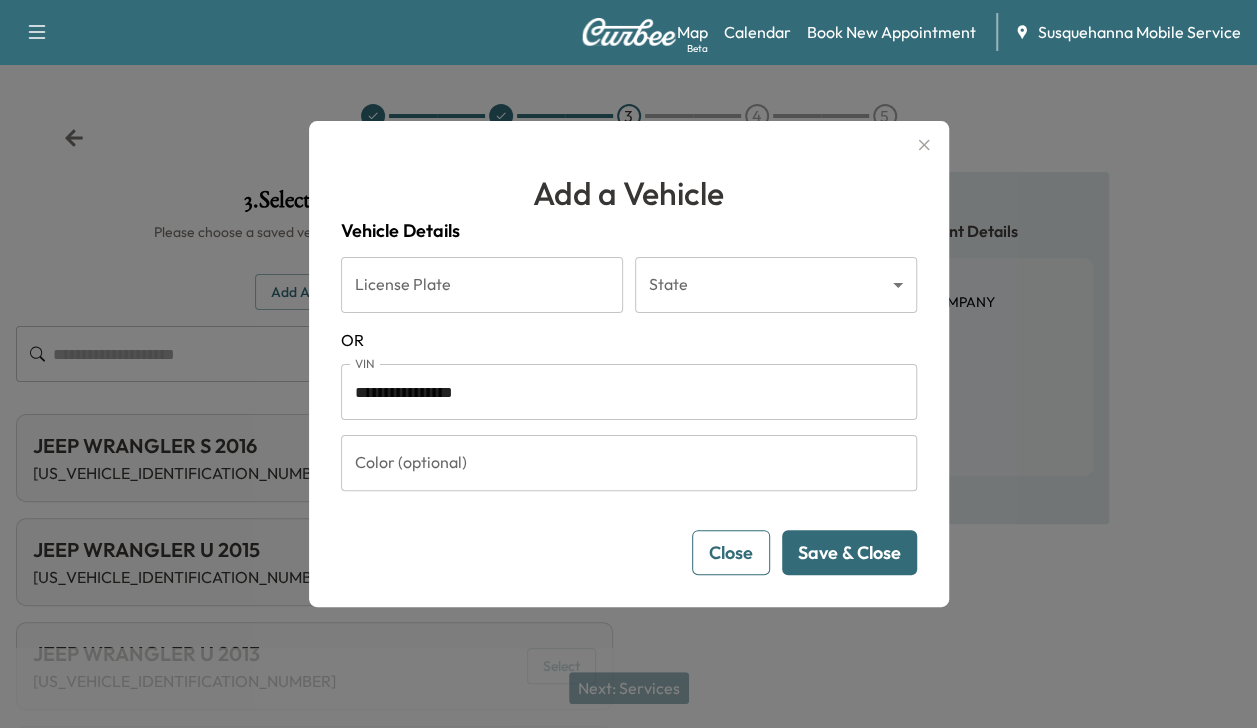 click on "Save & Close" at bounding box center [849, 552] 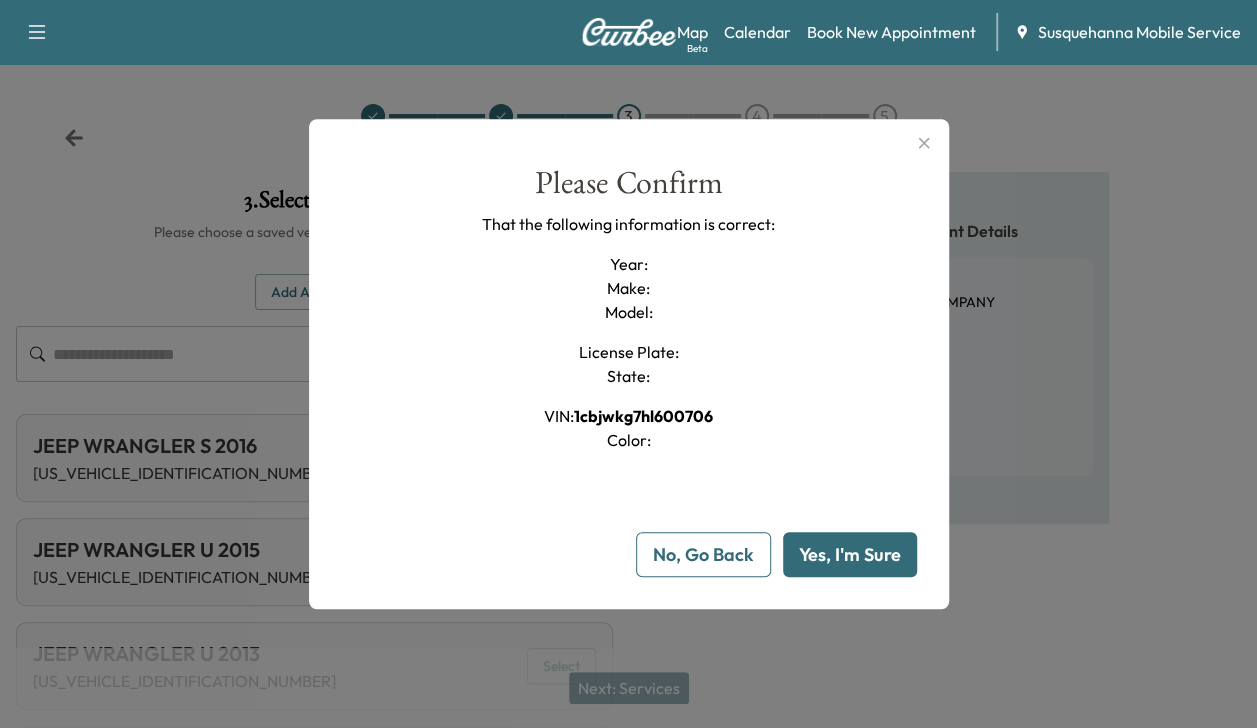 click on "Yes, I'm Sure" at bounding box center (850, 554) 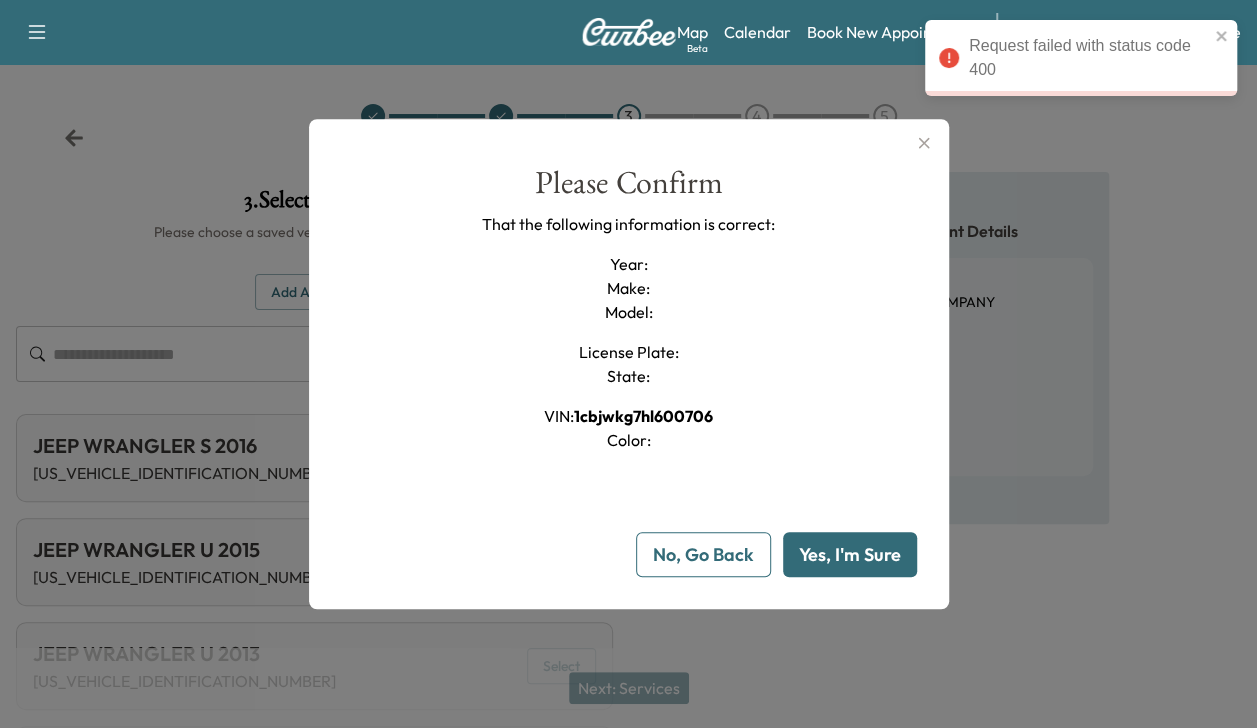 click on "No, Go Back" at bounding box center [703, 554] 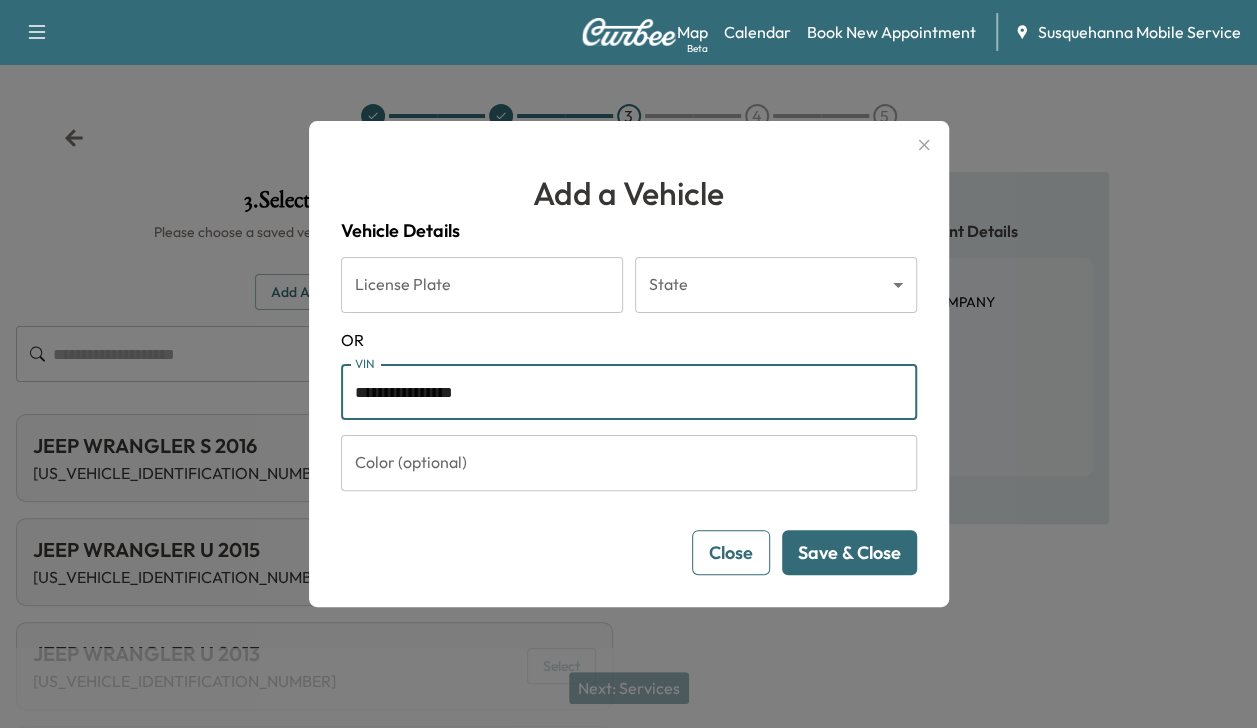click on "**********" at bounding box center (629, 392) 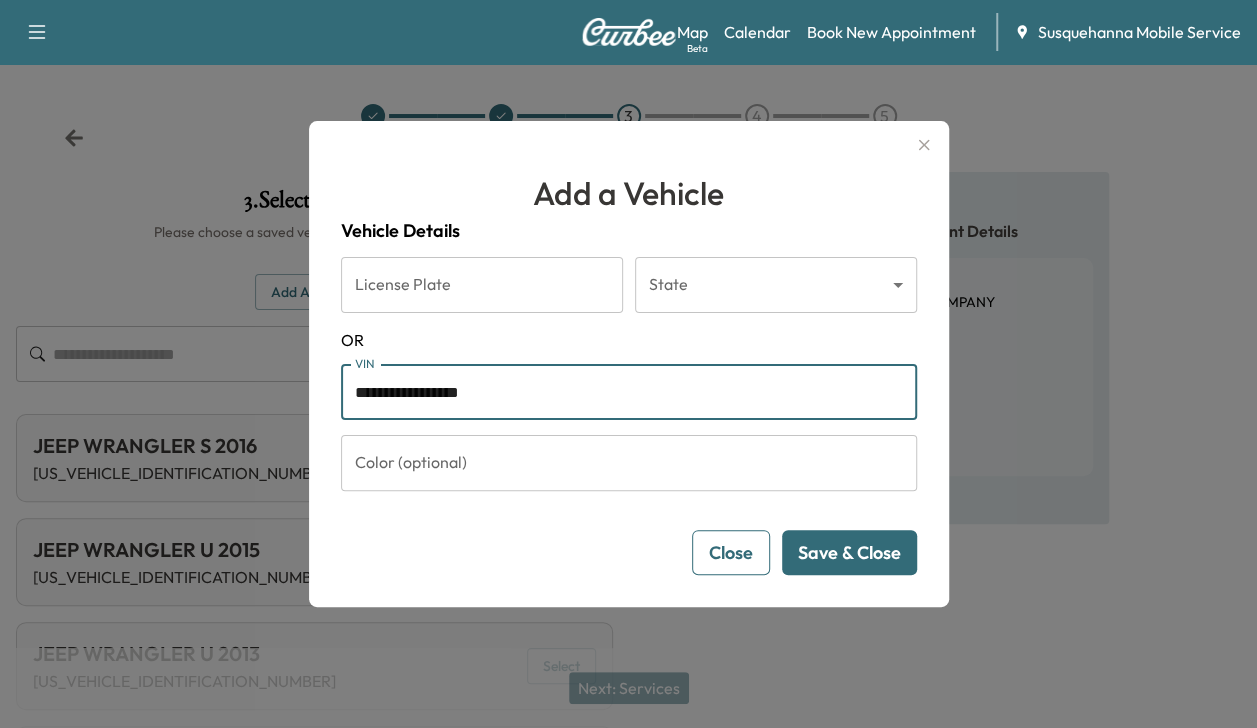 type on "**********" 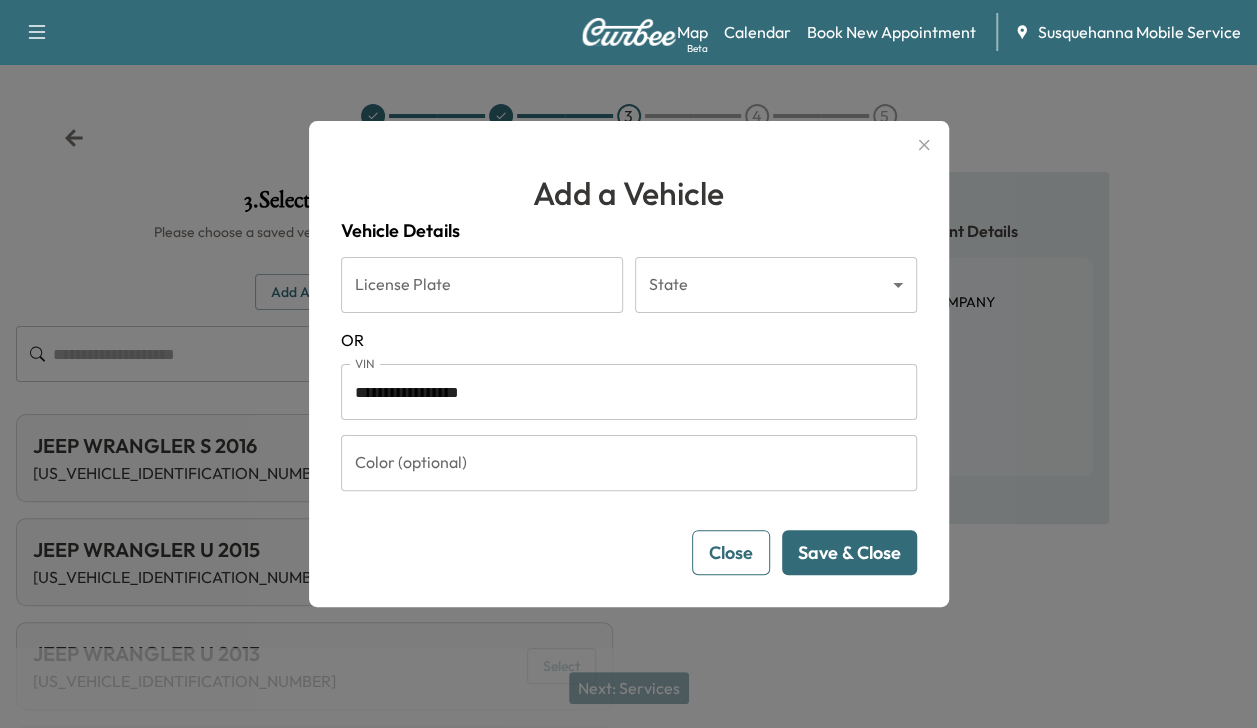 click on "Save & Close" at bounding box center (849, 552) 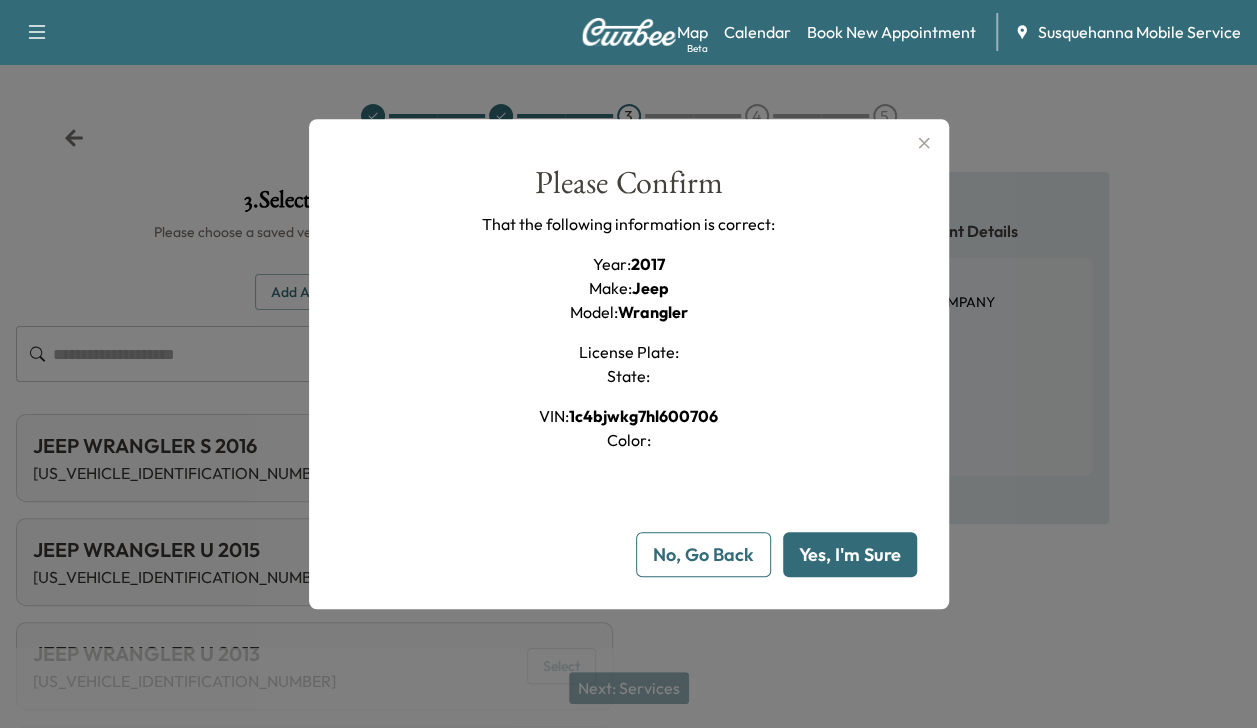 click on "Yes, I'm Sure" at bounding box center (850, 554) 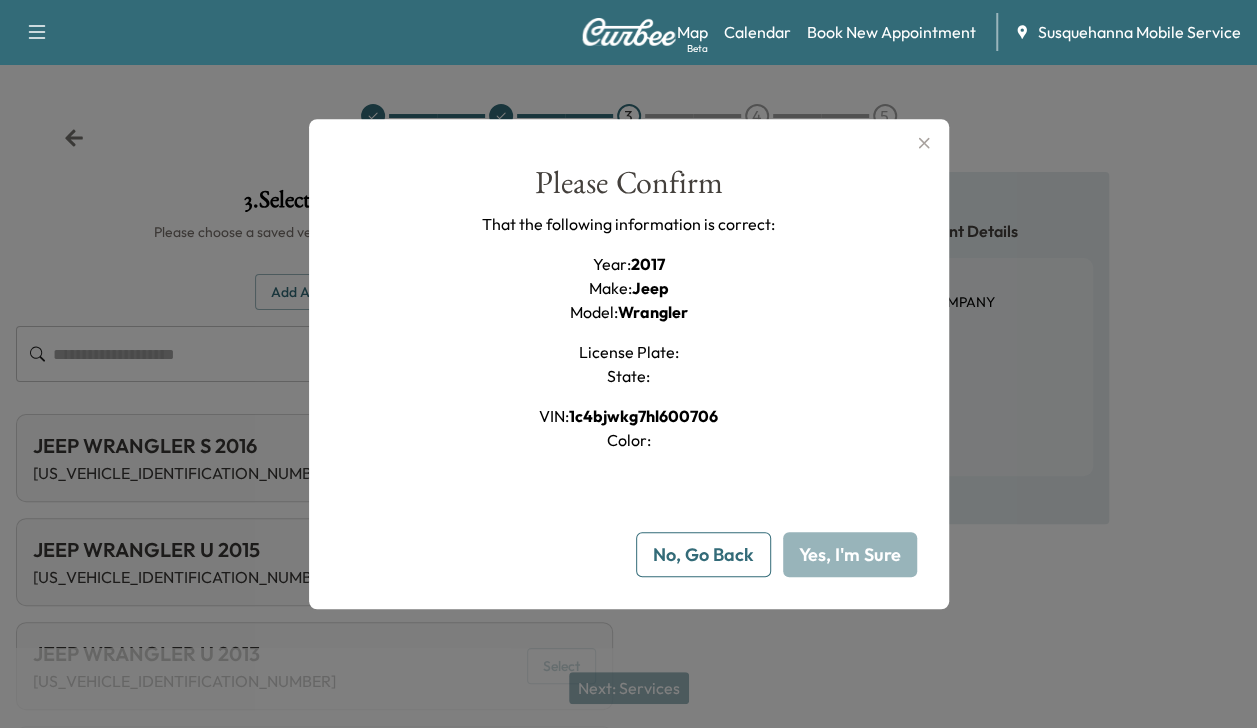 type 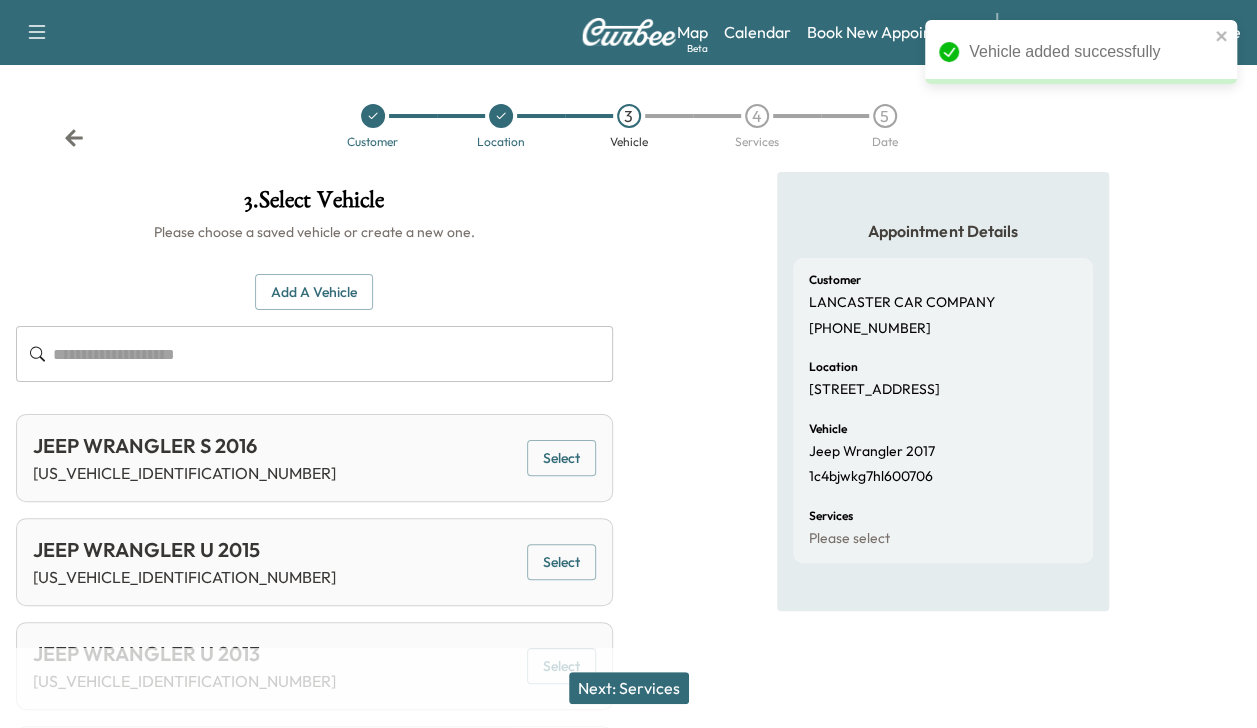 click on "Next: Services" at bounding box center (629, 688) 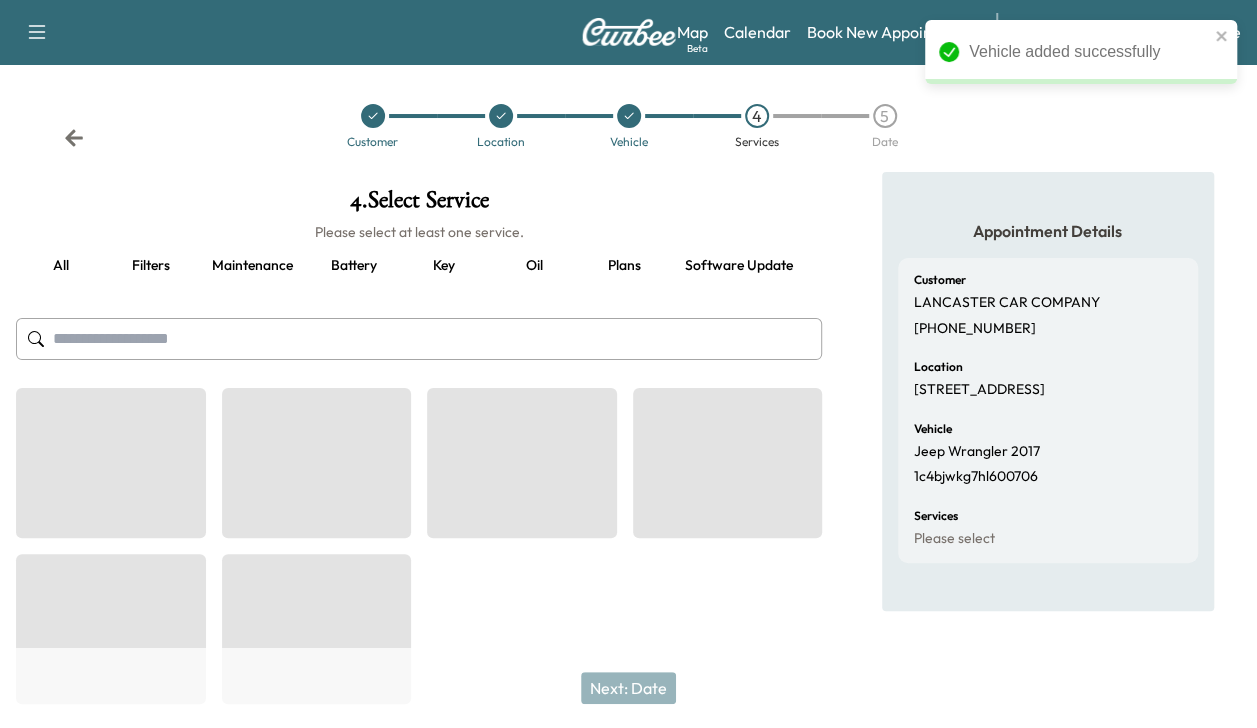 scroll, scrollTop: 0, scrollLeft: 264, axis: horizontal 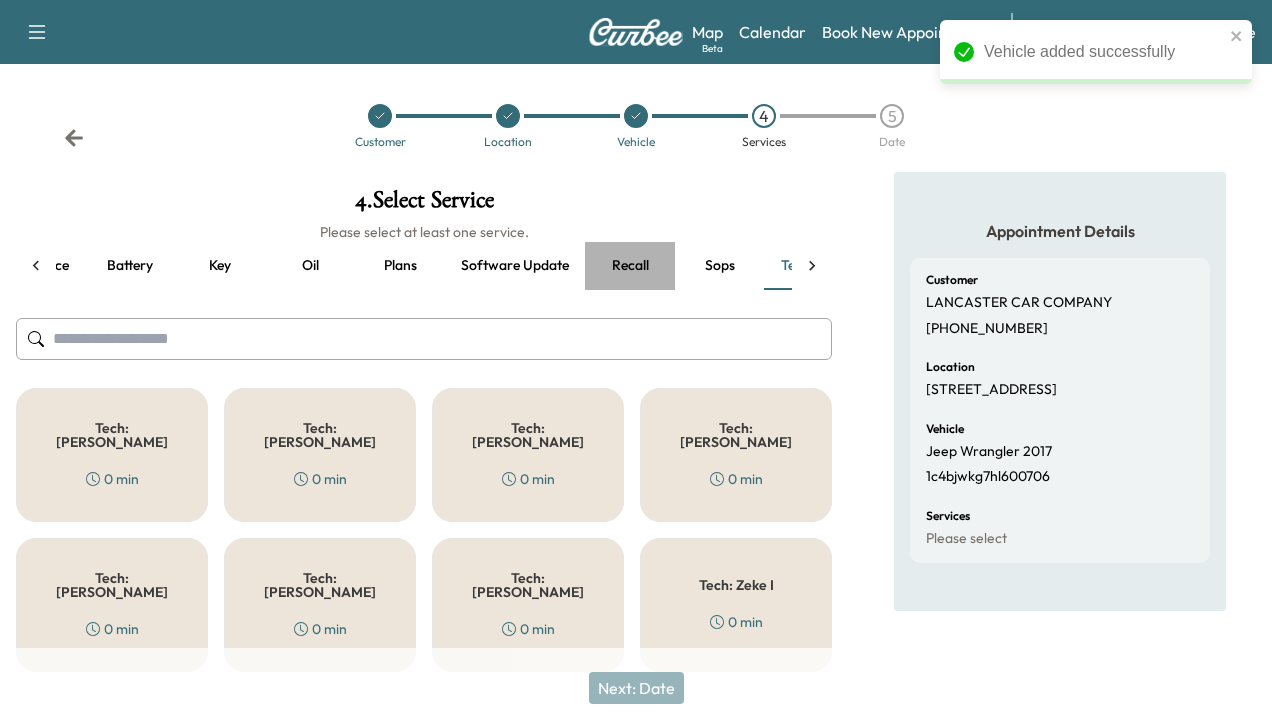 click on "Recall" at bounding box center (630, 266) 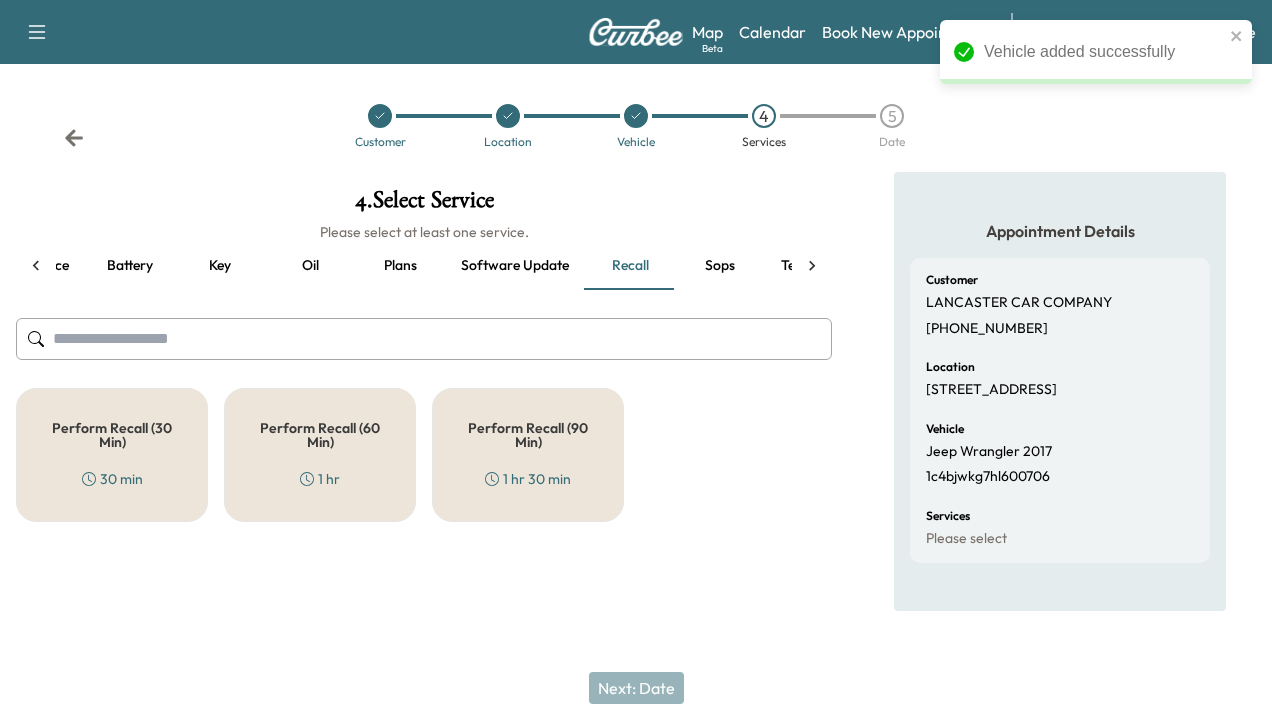 click on "Perform Recall (60 Min)" at bounding box center [320, 435] 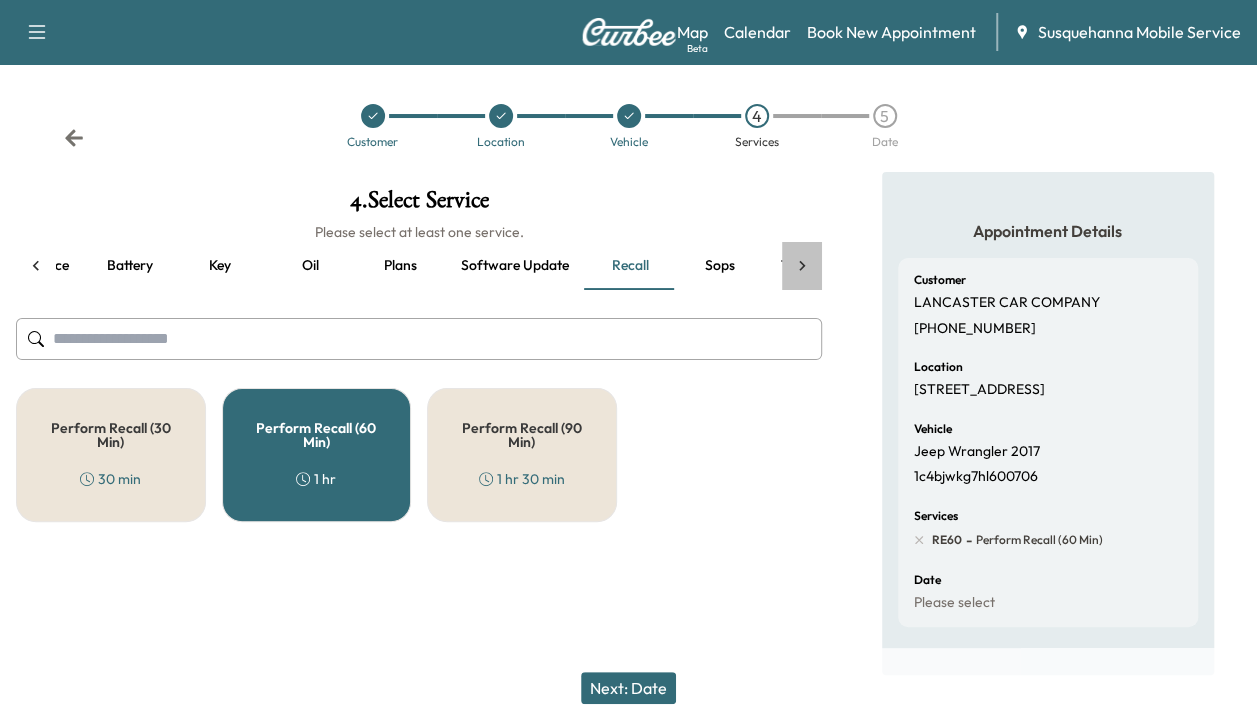click 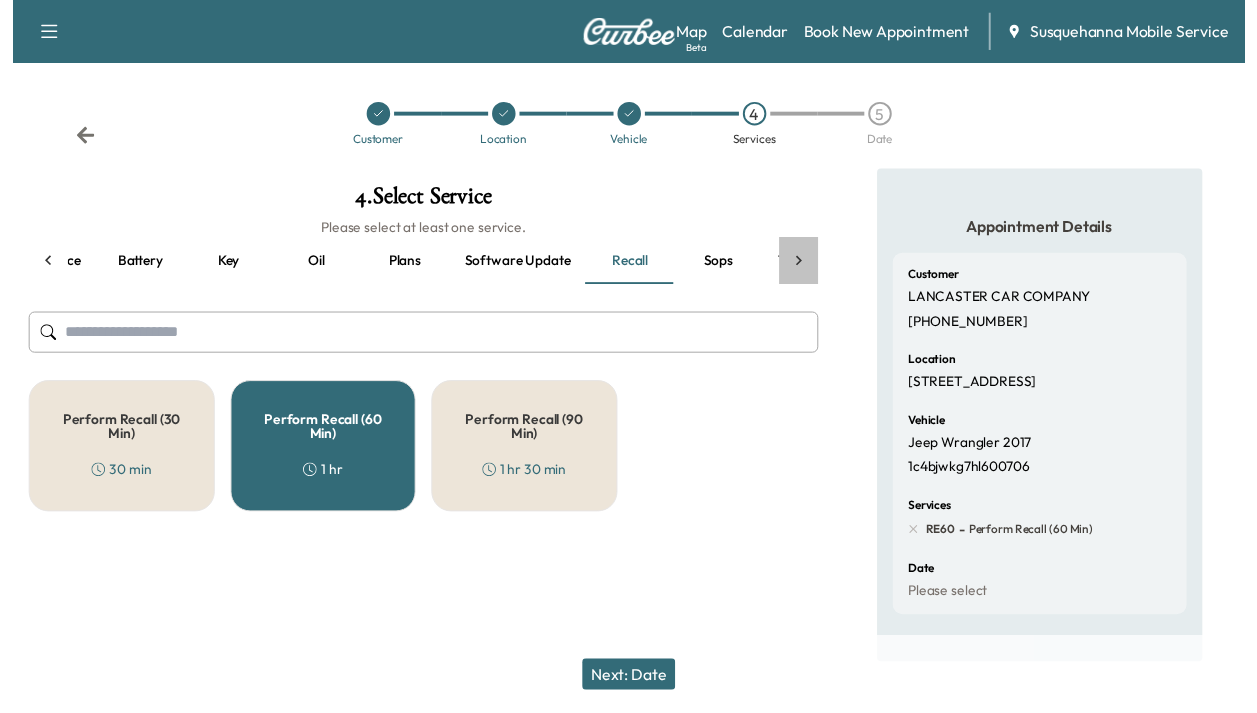 scroll, scrollTop: 0, scrollLeft: 344, axis: horizontal 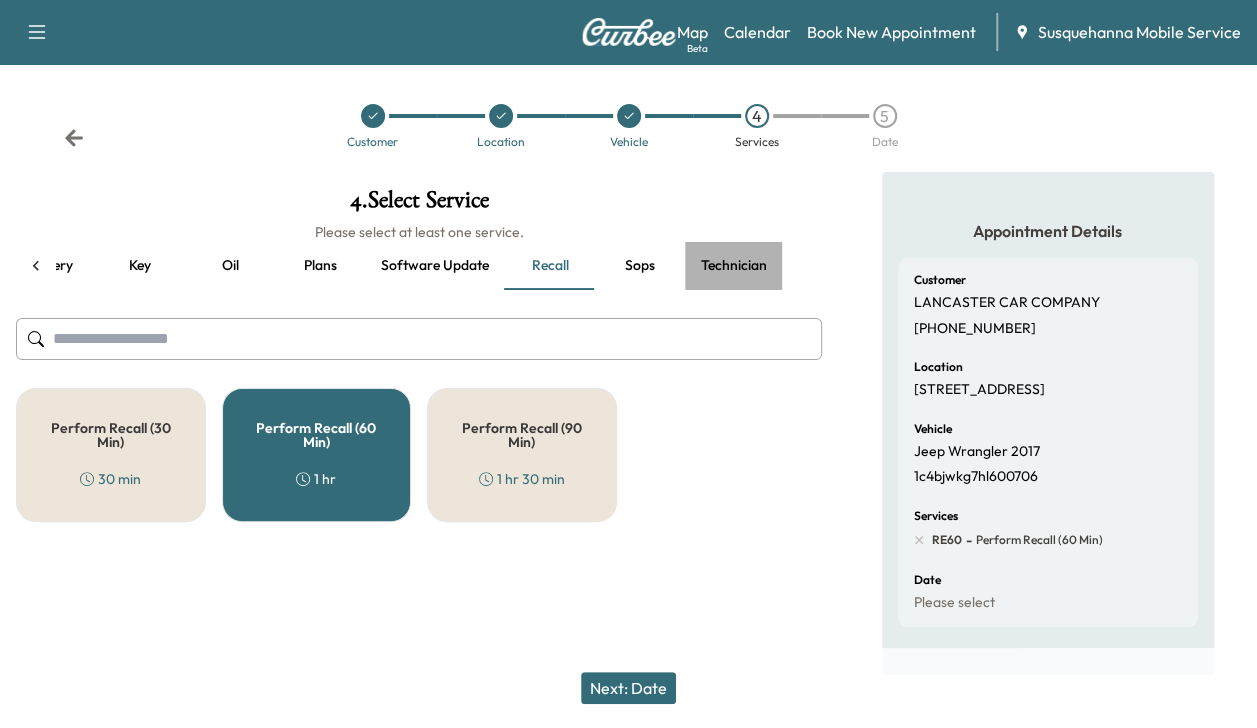 click on "Technician" at bounding box center [734, 266] 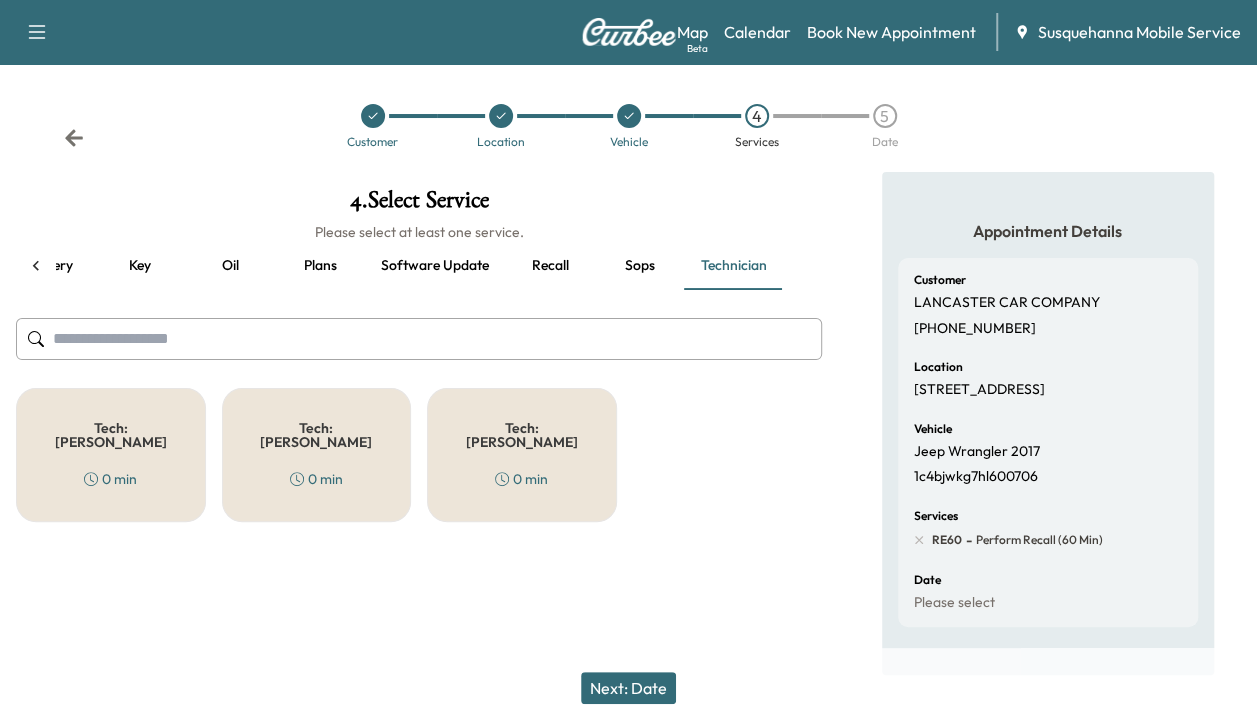 click on "Tech: Colton M 0 min" at bounding box center (111, 455) 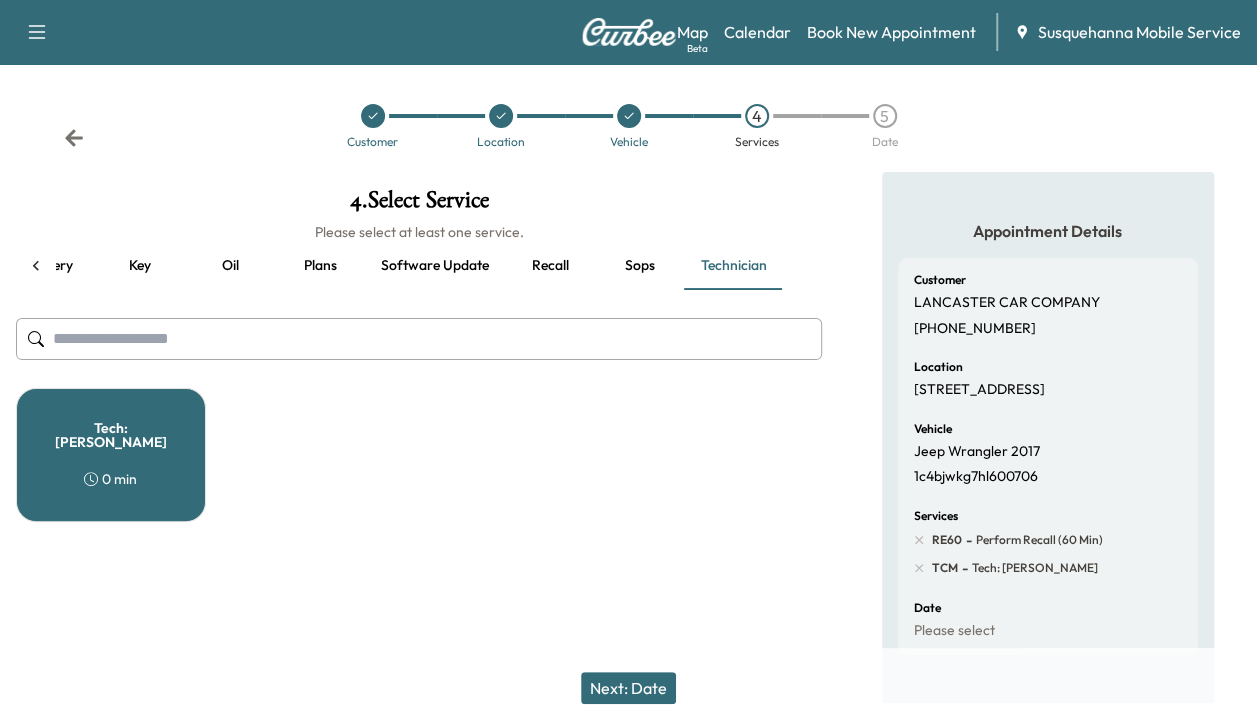 click on "Next: Date" at bounding box center (628, 688) 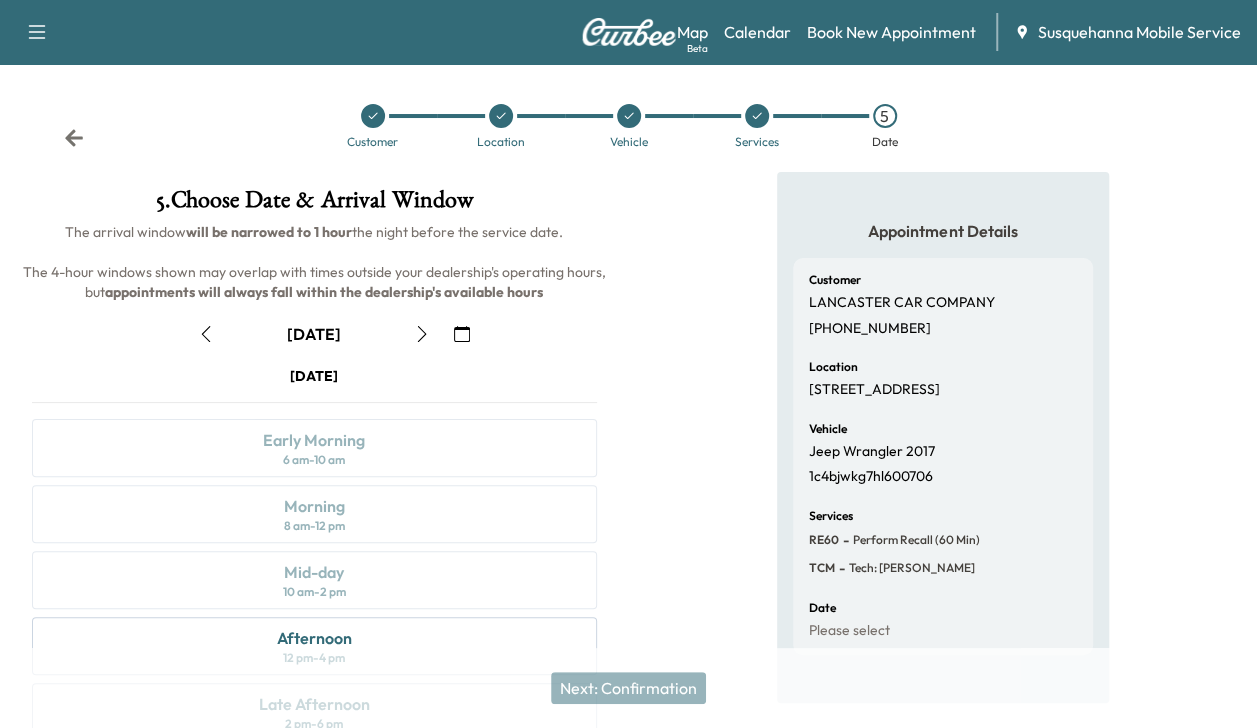click 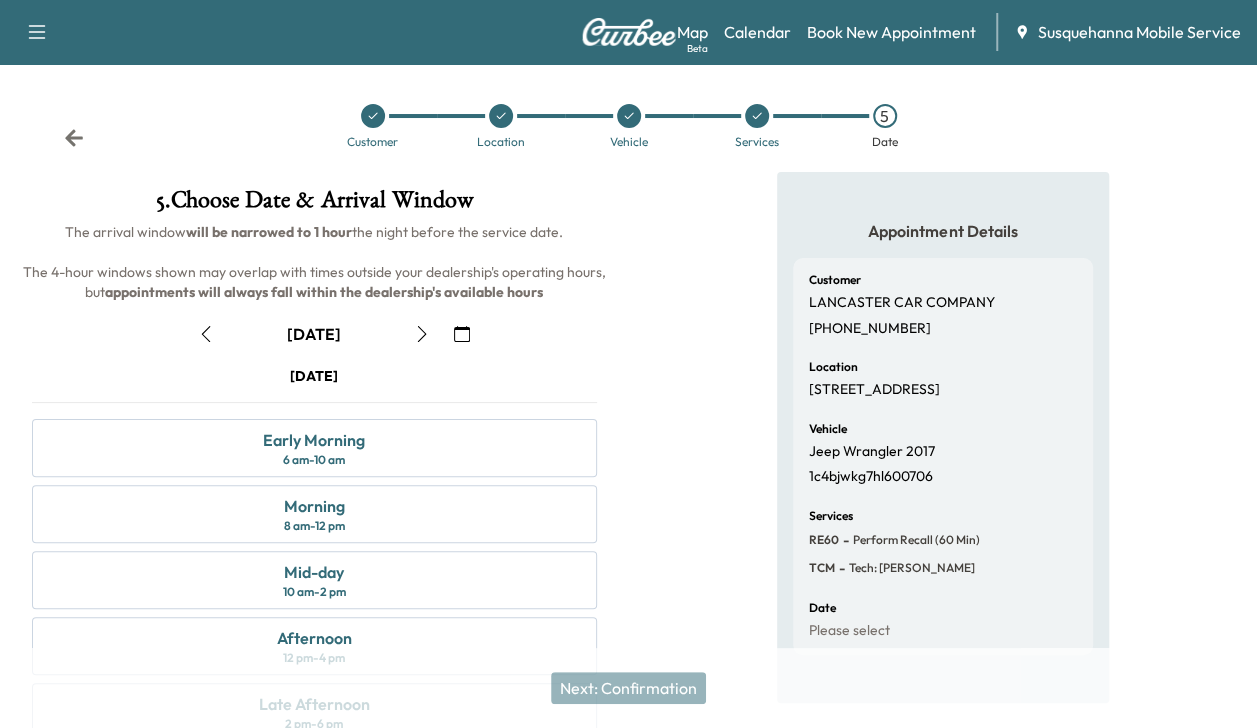 click 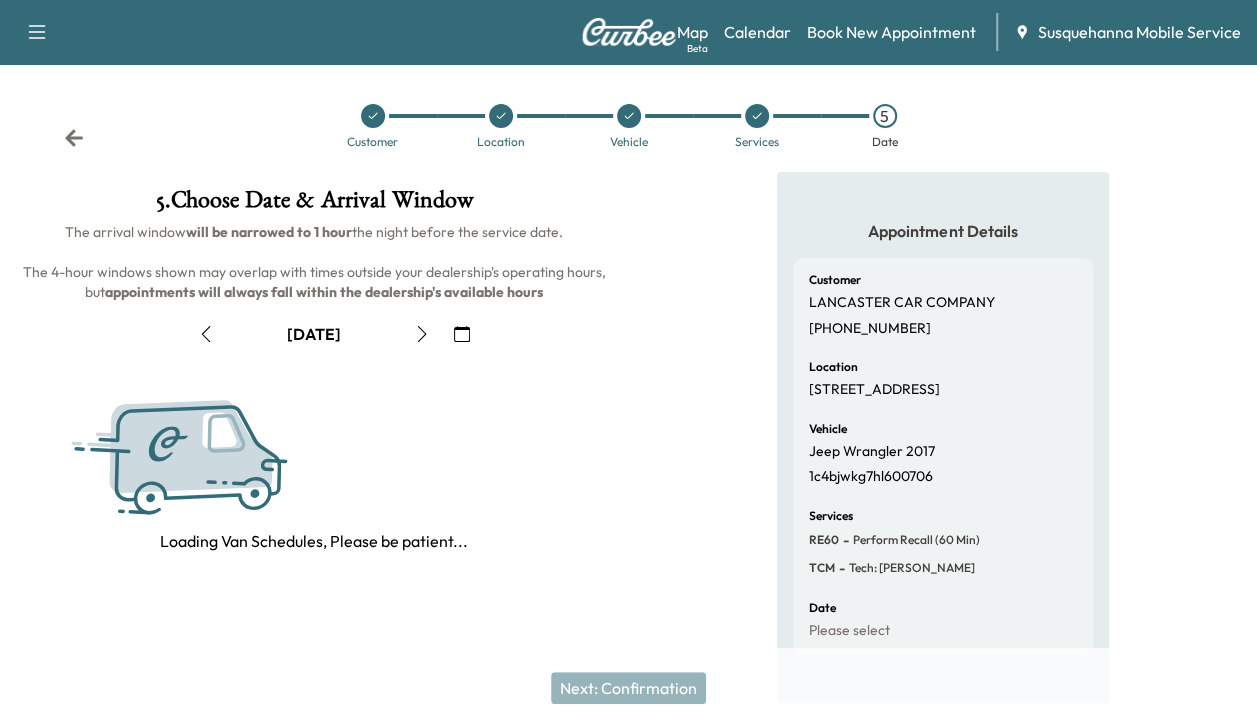 click 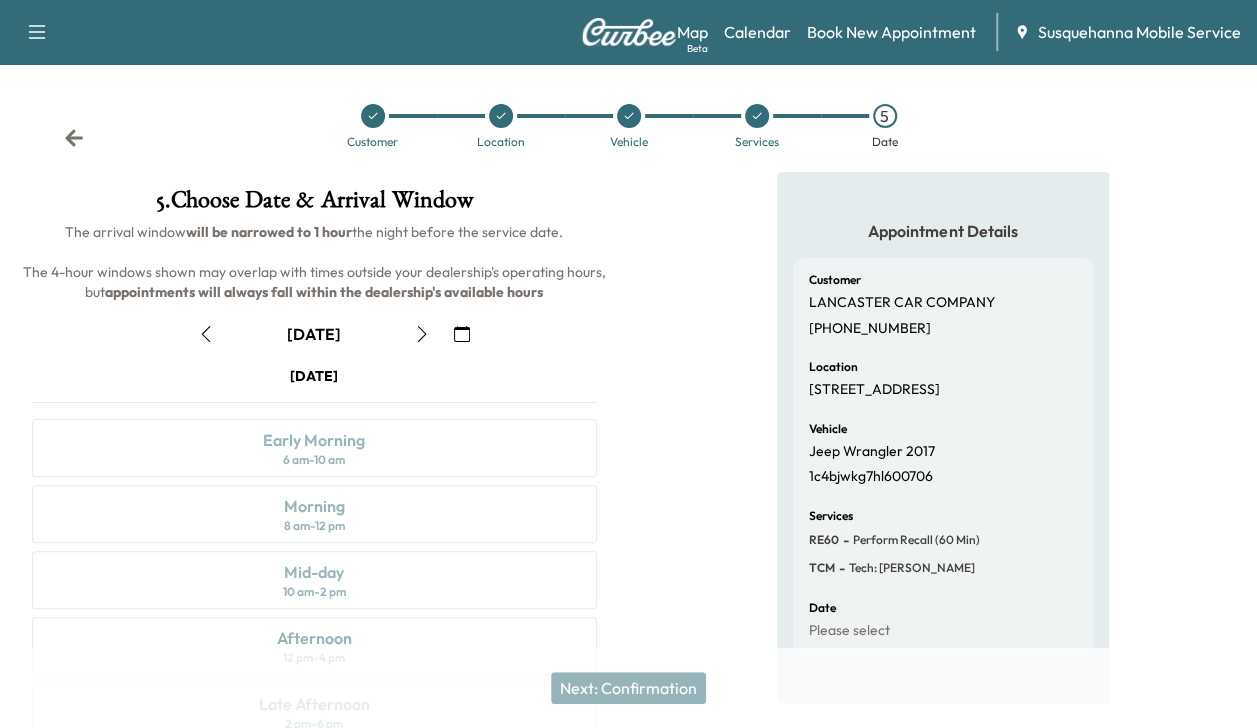 click 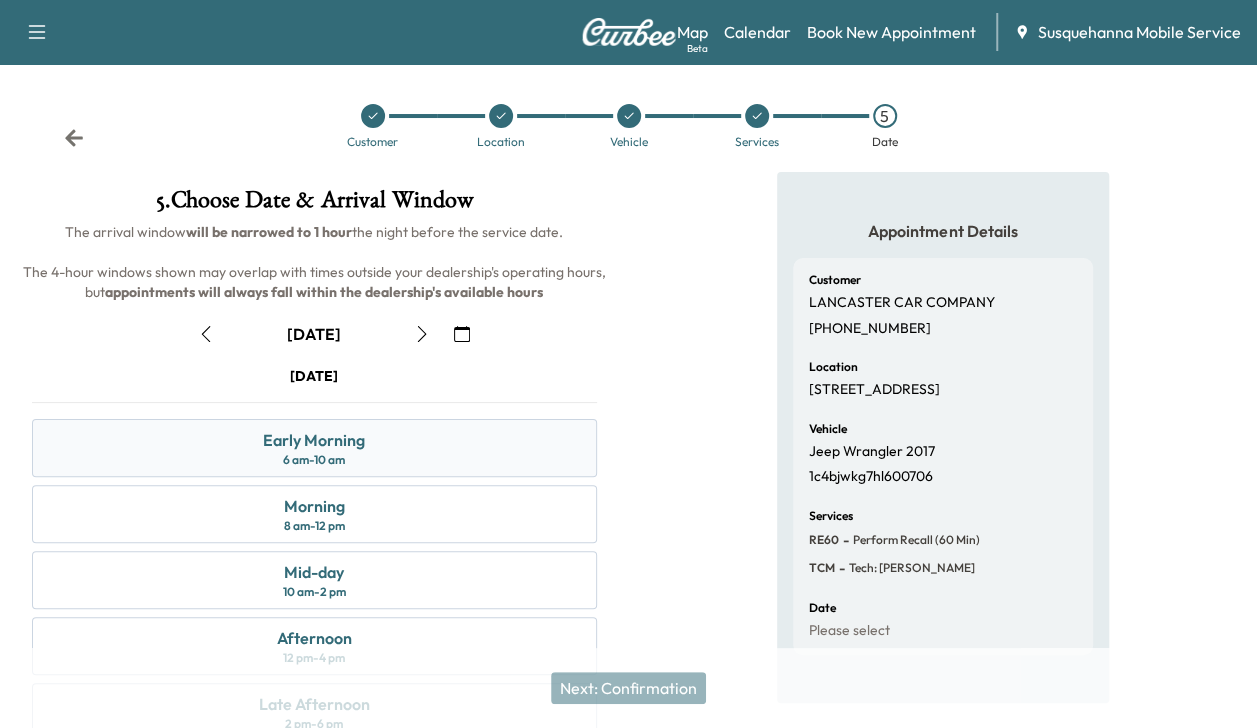 click on "Early Morning 6 am  -  10 am" at bounding box center (314, 448) 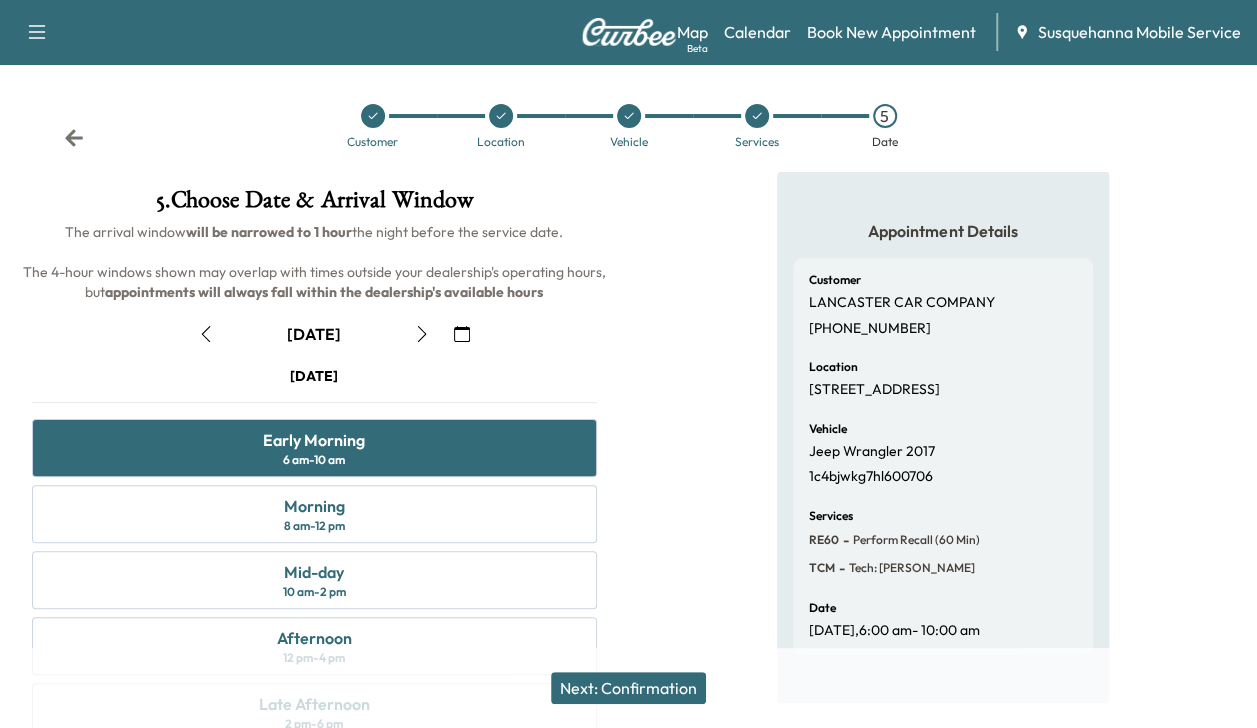 click on "Next: Confirmation" at bounding box center (628, 688) 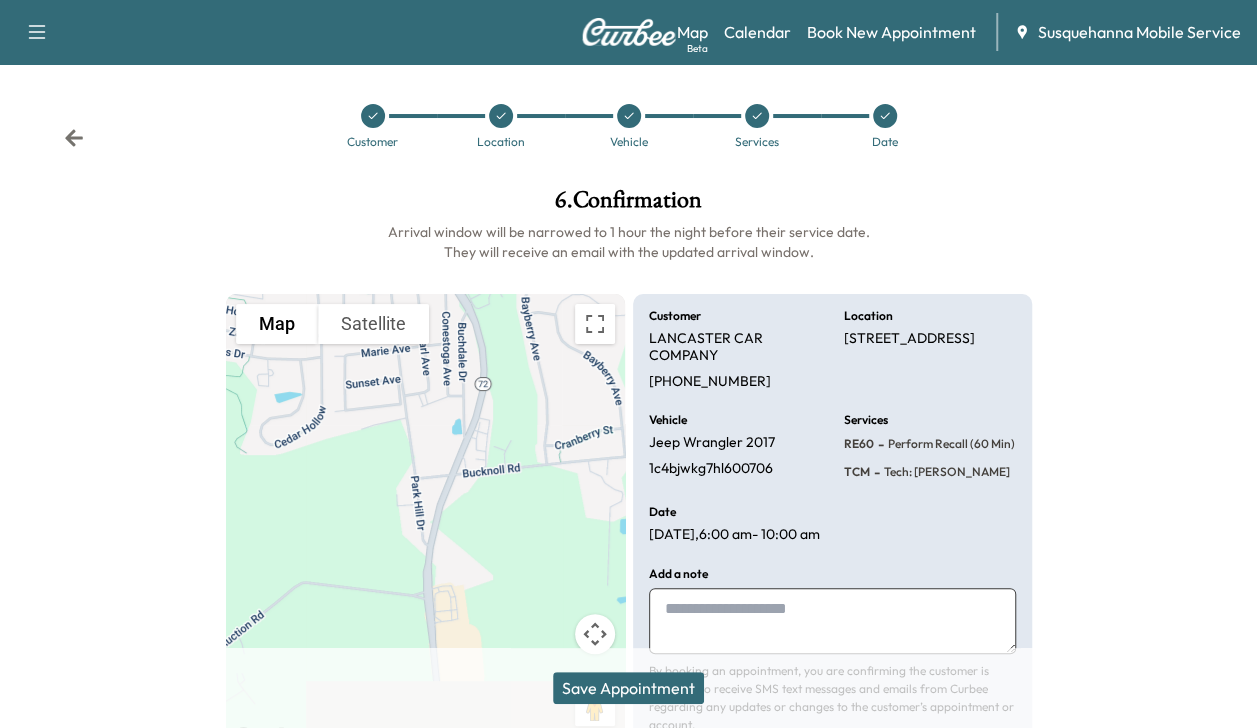 click on "Save Appointment" at bounding box center [628, 688] 